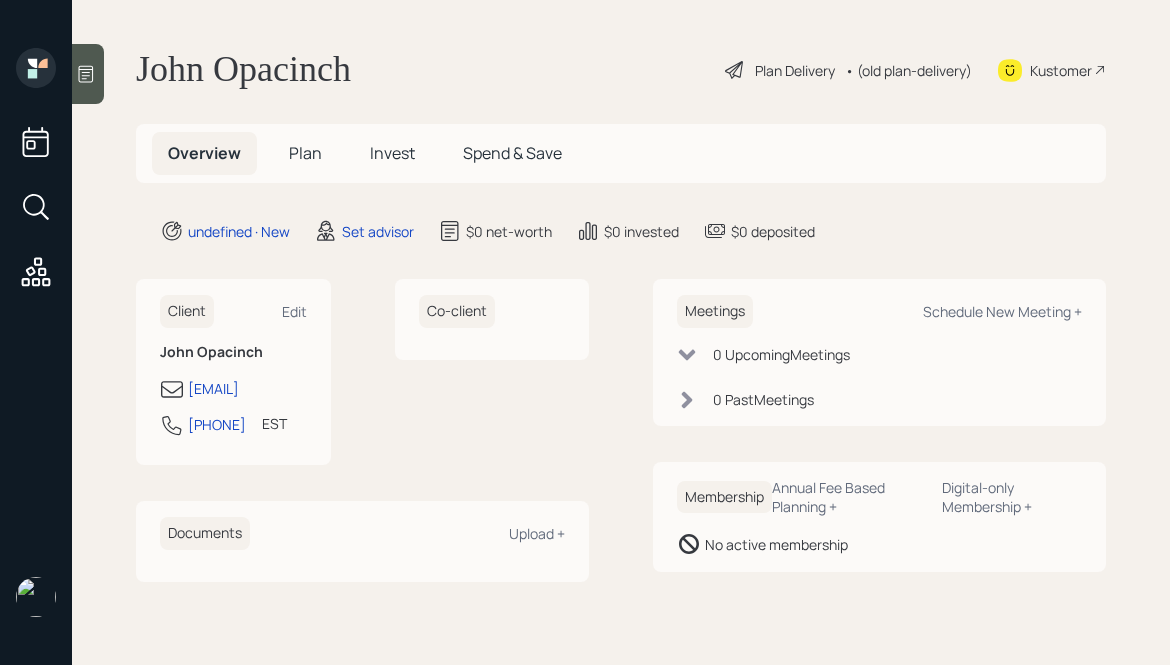 scroll, scrollTop: 0, scrollLeft: 0, axis: both 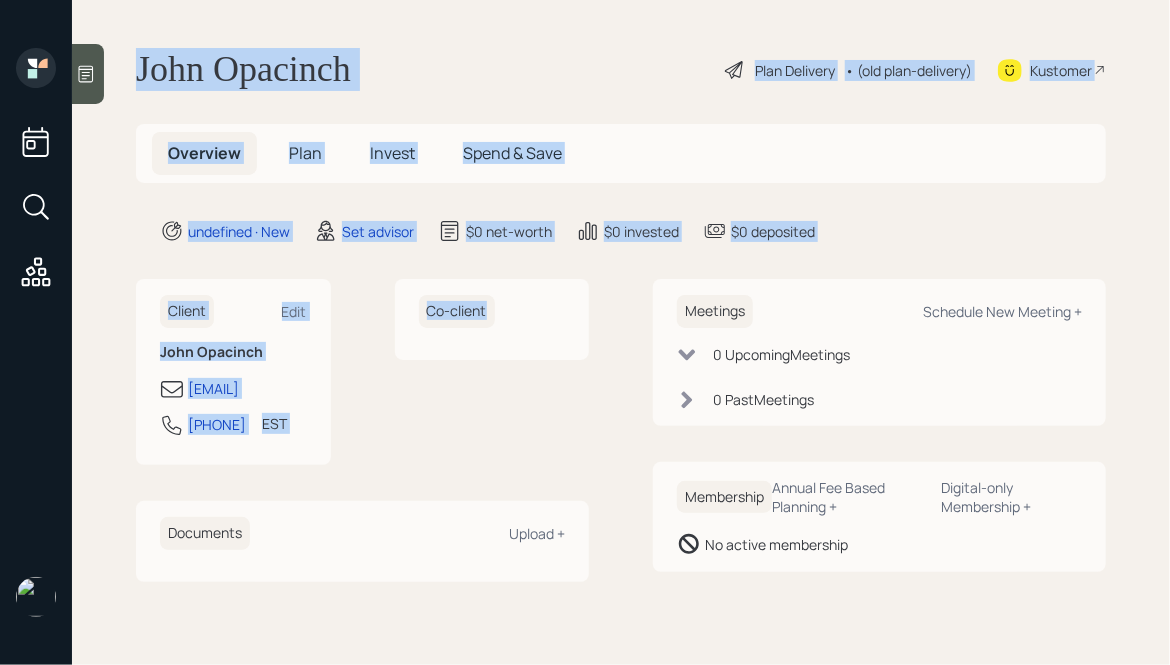 drag, startPoint x: 131, startPoint y: 62, endPoint x: 563, endPoint y: 354, distance: 521.42883 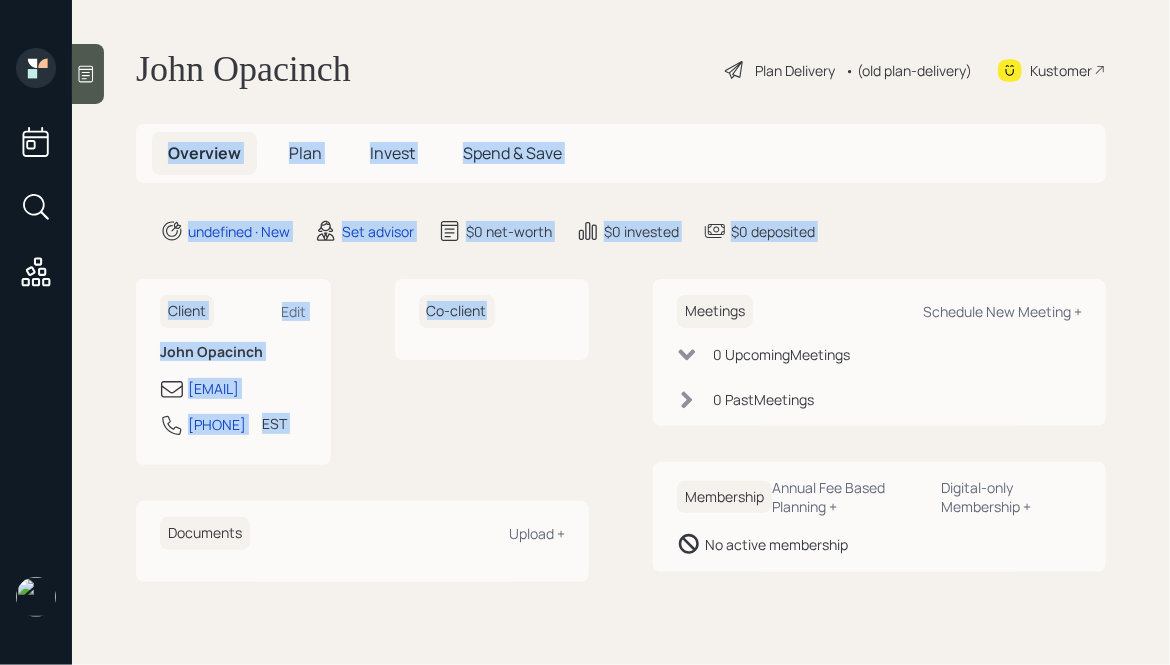 drag, startPoint x: 603, startPoint y: 355, endPoint x: 247, endPoint y: 116, distance: 428.7855 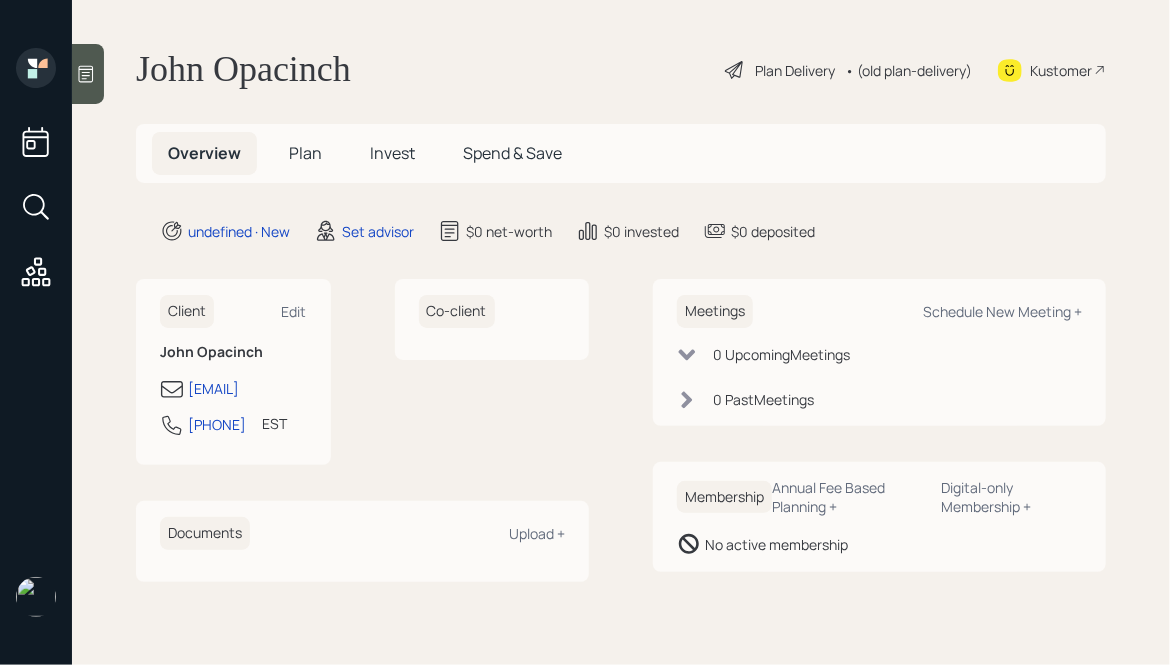 click at bounding box center [86, 74] 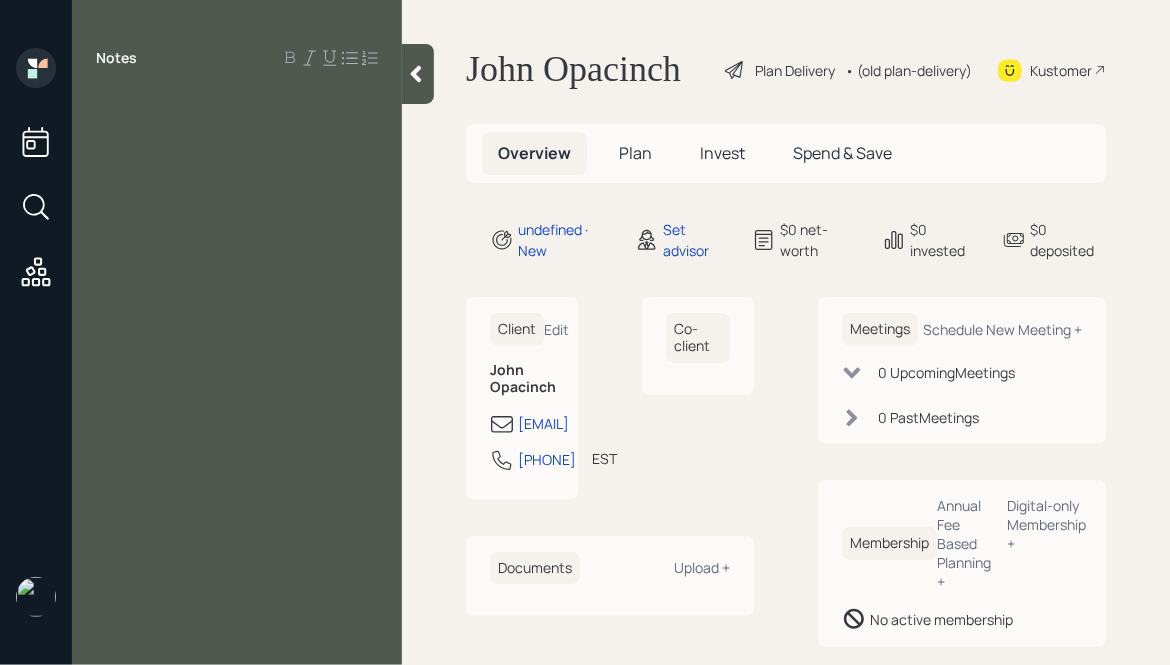 click at bounding box center (416, 74) 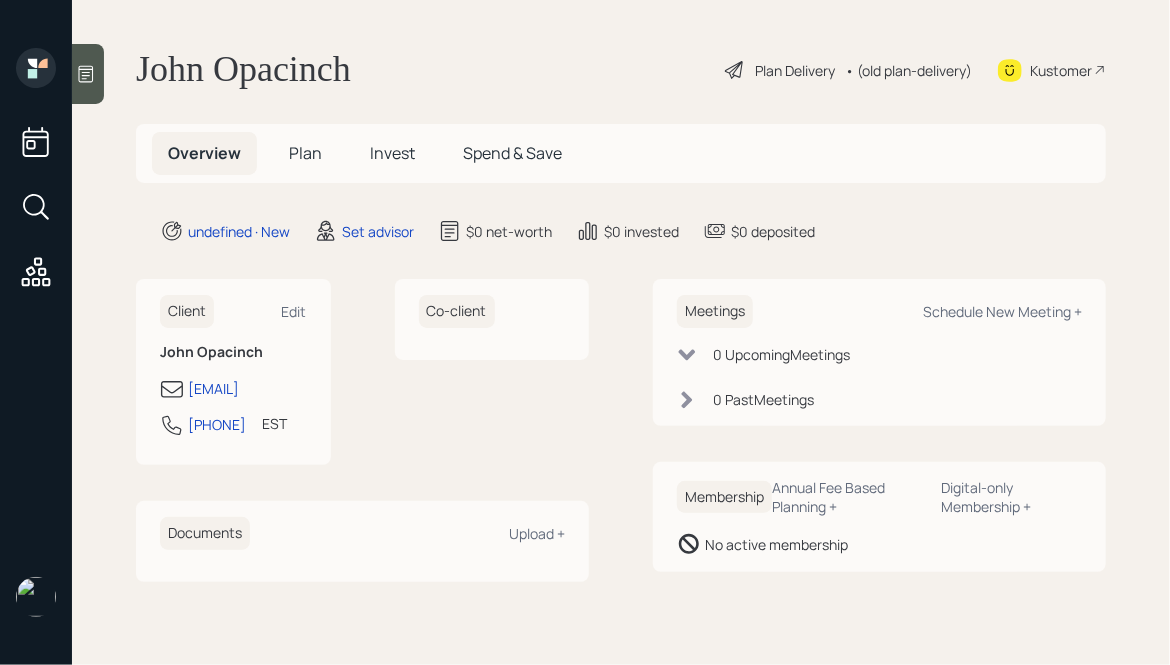 click at bounding box center [88, 74] 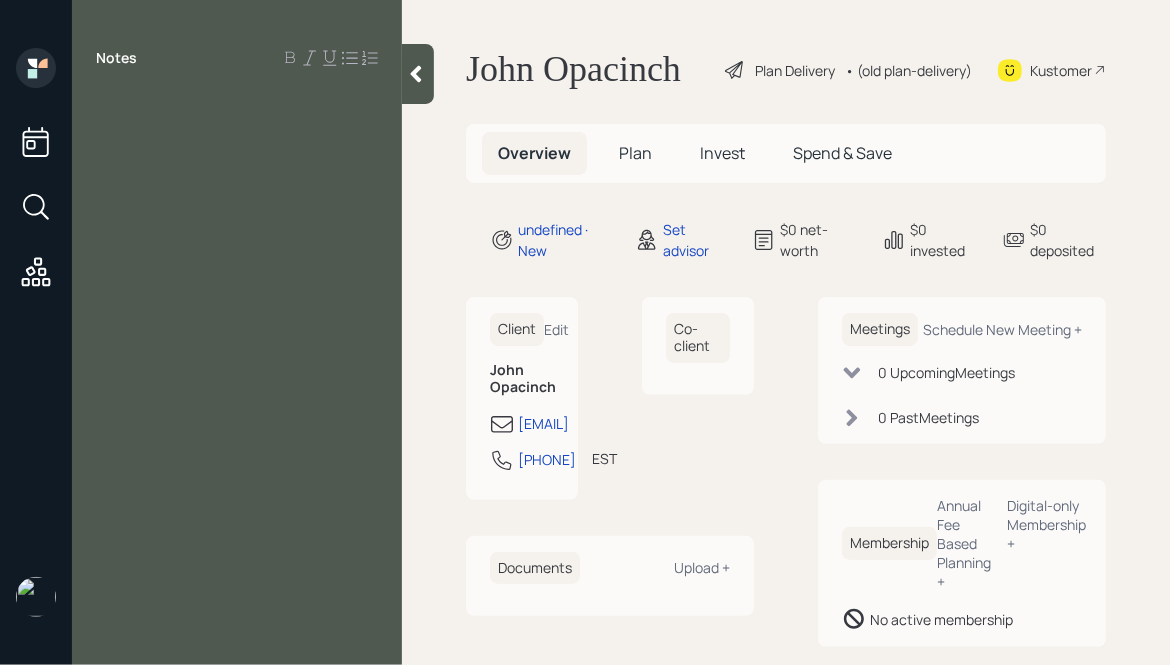 click at bounding box center (416, 74) 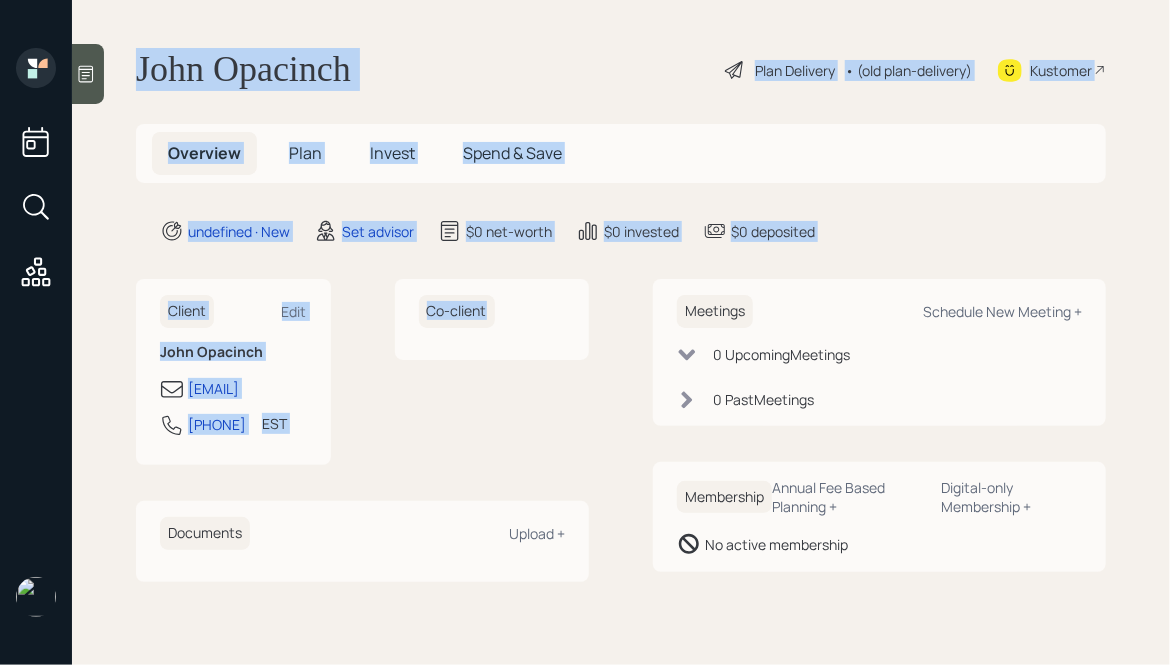 drag, startPoint x: 132, startPoint y: 49, endPoint x: 610, endPoint y: 361, distance: 570.8135 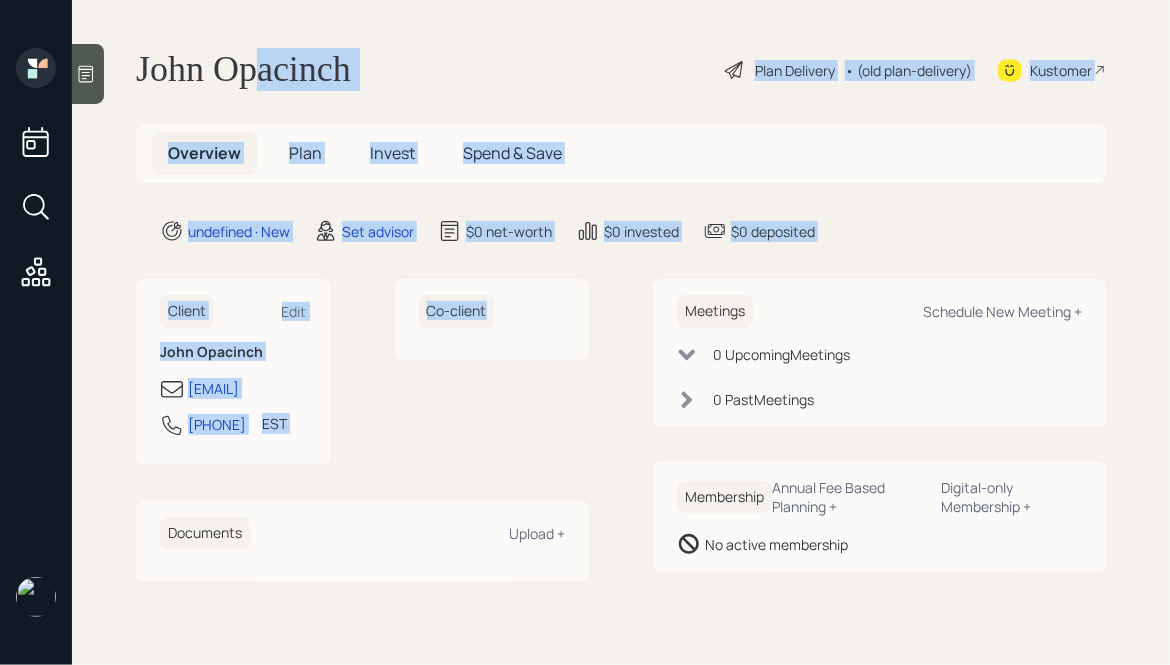 drag, startPoint x: 610, startPoint y: 330, endPoint x: 232, endPoint y: 6, distance: 497.8554 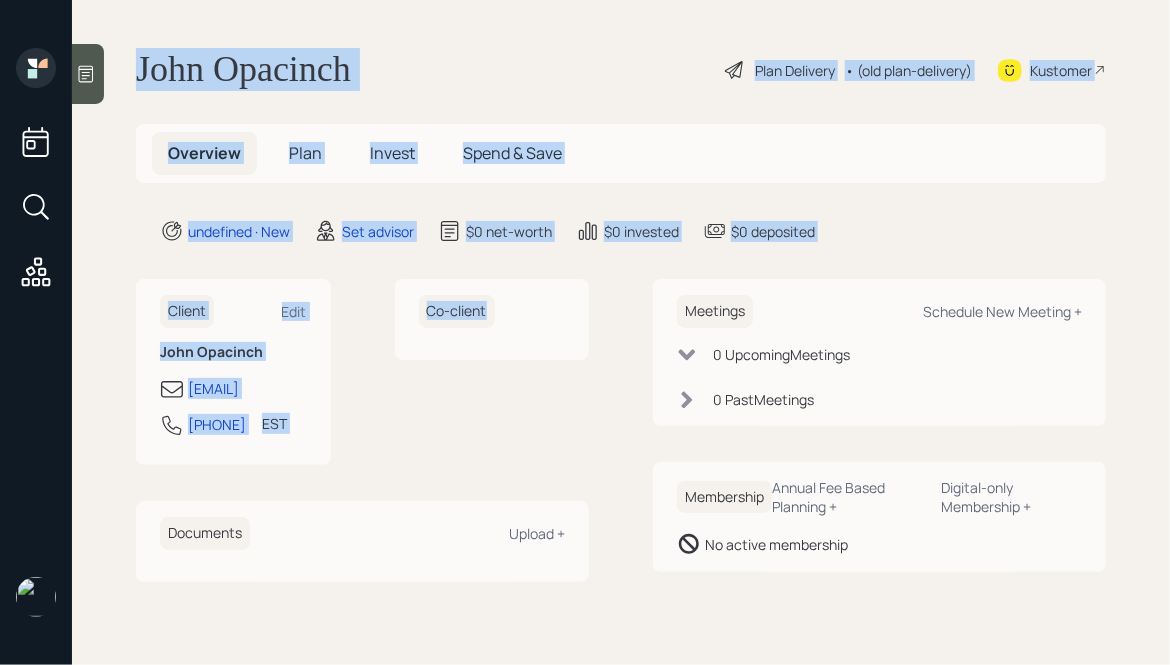 click on "John Opacinch Plan Delivery • (old plan-delivery) Kustomer Overview Plan Invest Spend & Save undefined ·
New Set advisor $0 net-worth $0 invested $0 deposited Client Edit John Opacinch [EMAIL] [PHONE] EST Currently 3:34 PM Co-client" at bounding box center [621, 332] 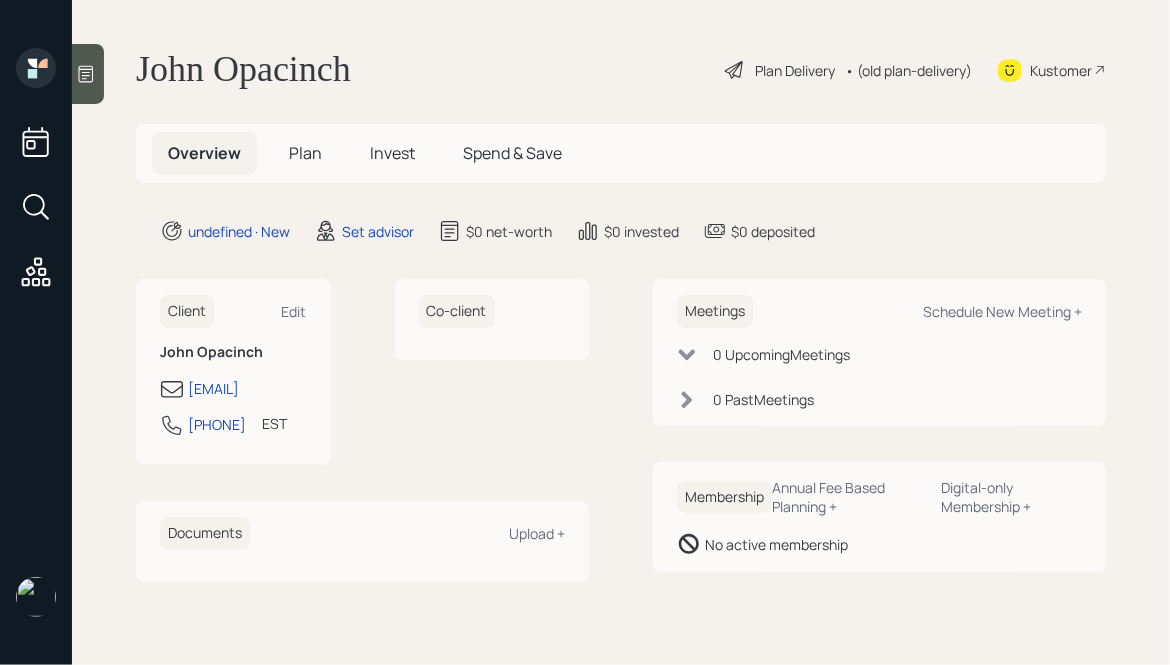click at bounding box center (86, 74) 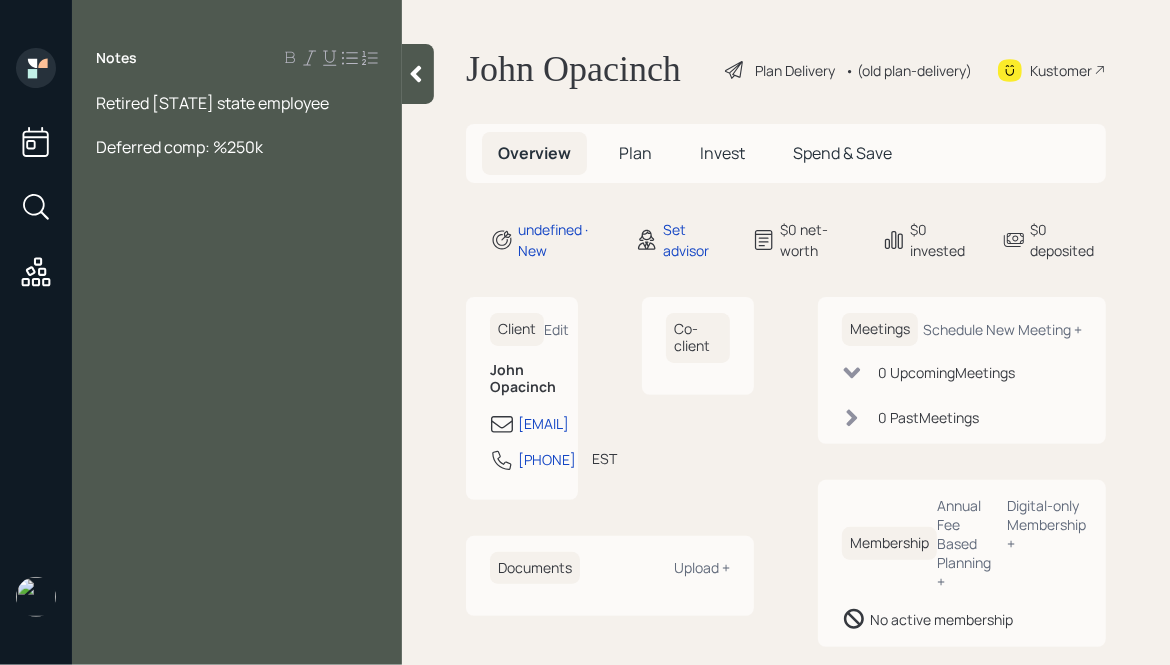 click on "Deferred comp: %250k" at bounding box center (212, 103) 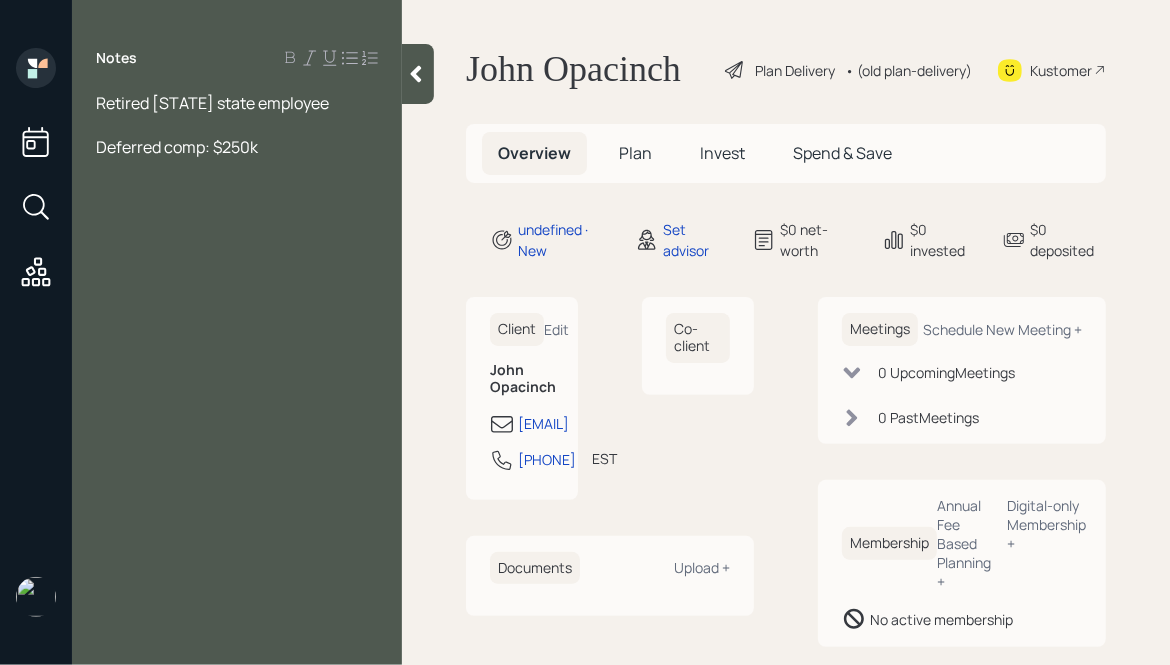 click on "Deferred comp: $250k" at bounding box center [237, 103] 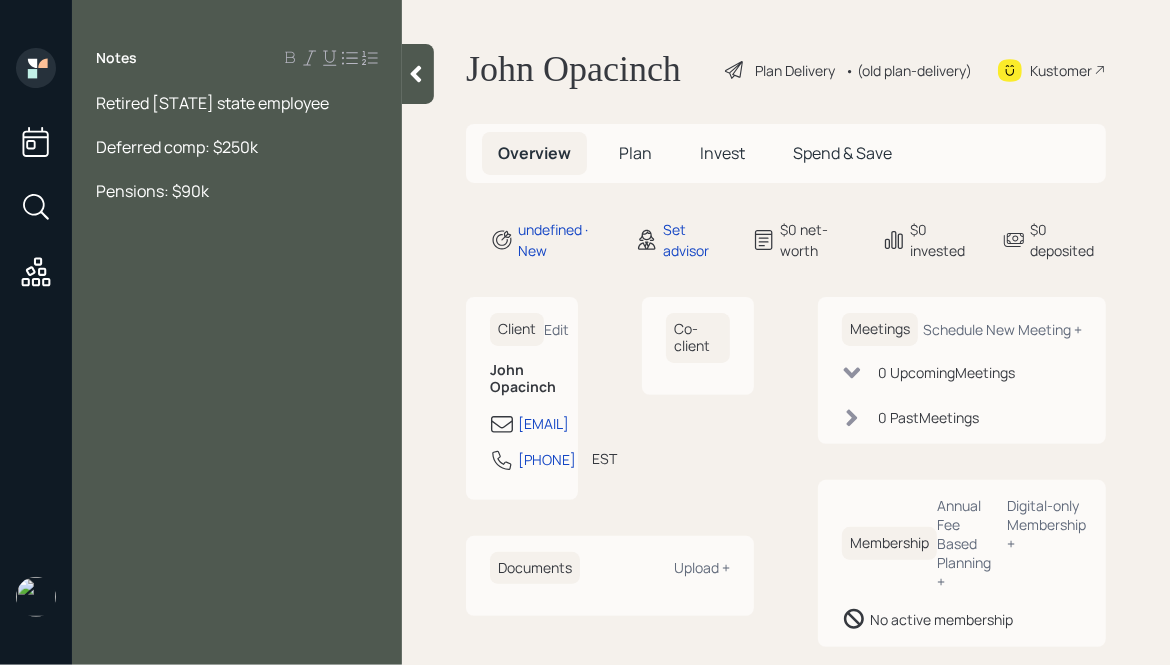 click on "Retired [STATE] state employee" at bounding box center (237, 103) 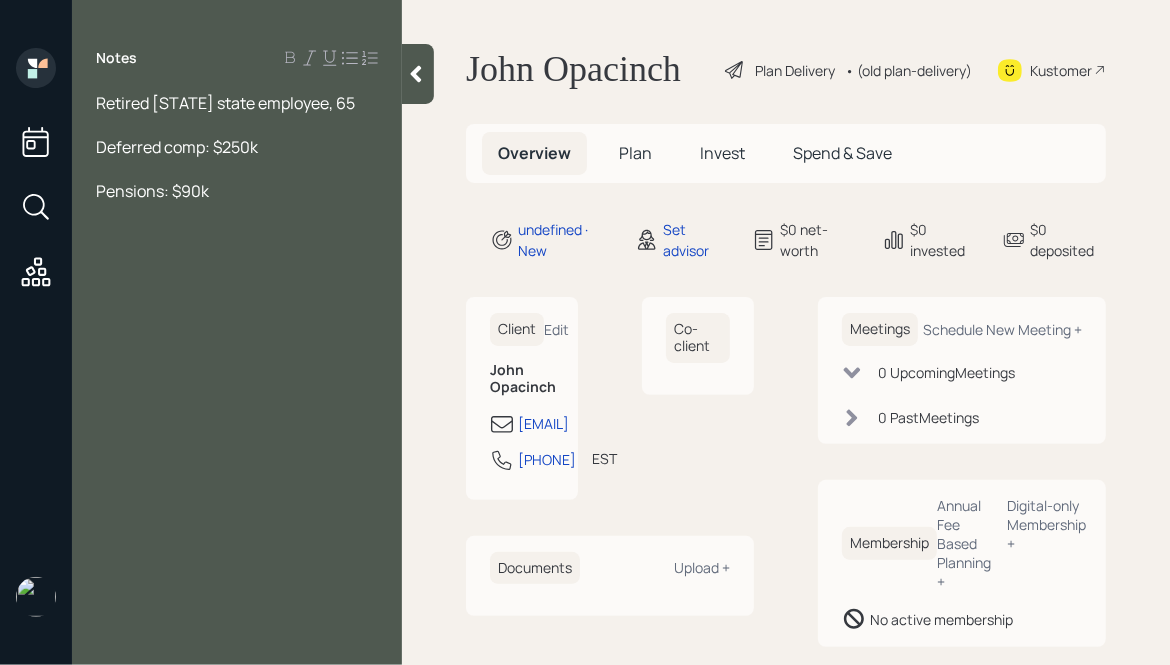 click on "Pensions: $90k" at bounding box center (237, 103) 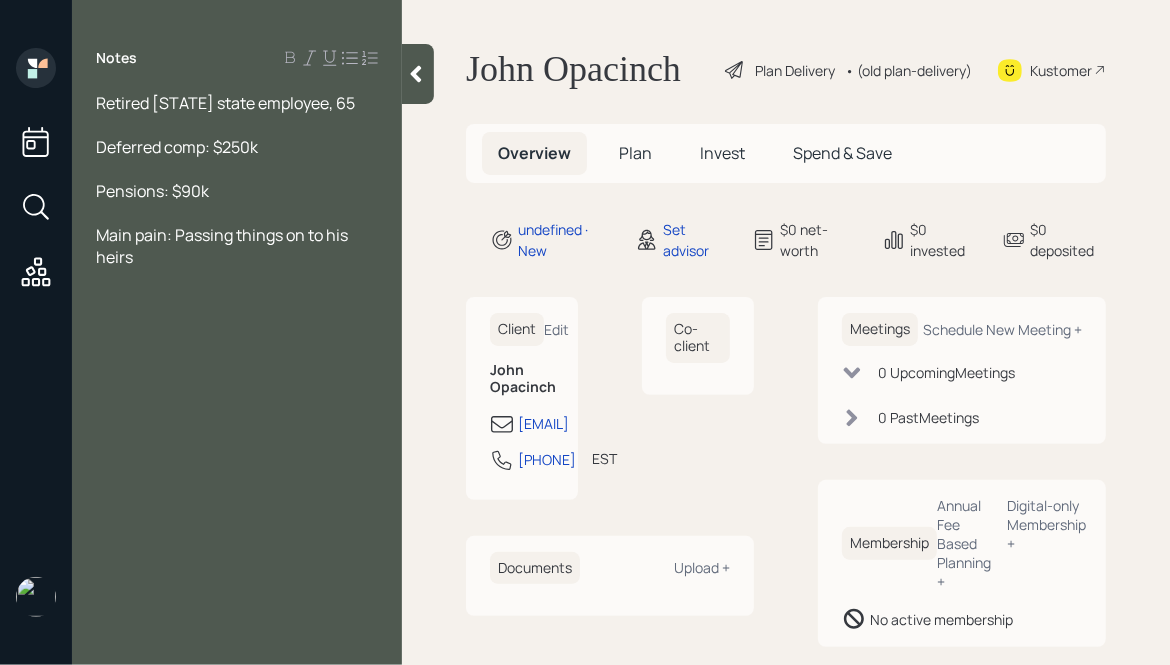 click on "Deferred comp: $250k" at bounding box center (225, 103) 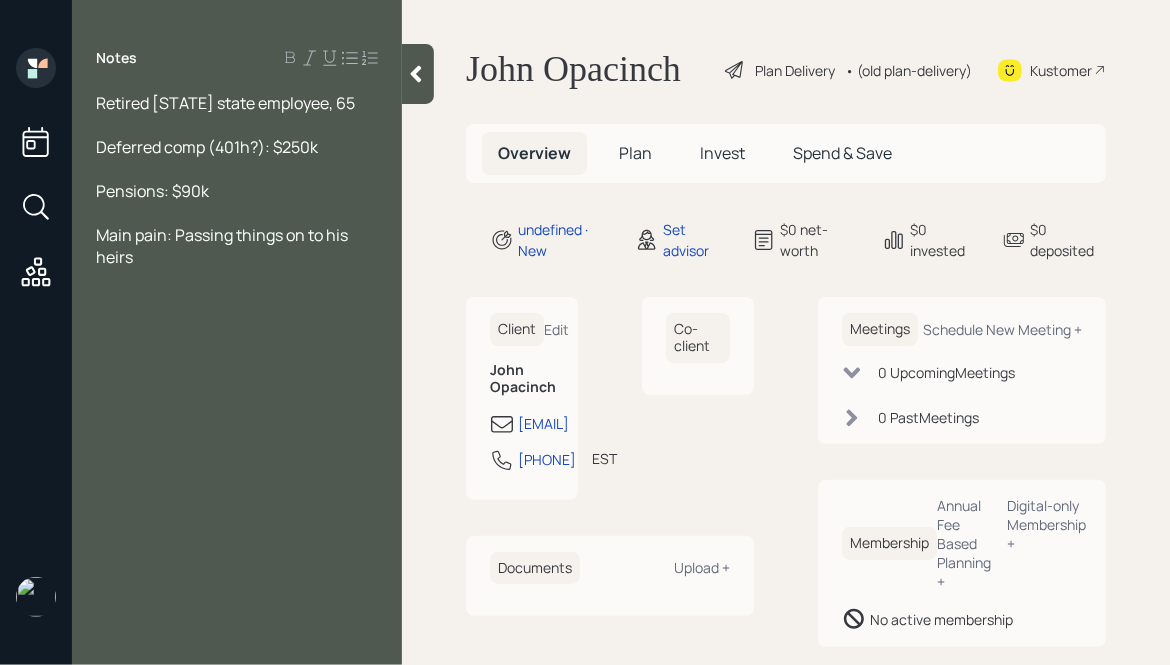 click on "Deferred comp (401h?): $250k" at bounding box center (237, 103) 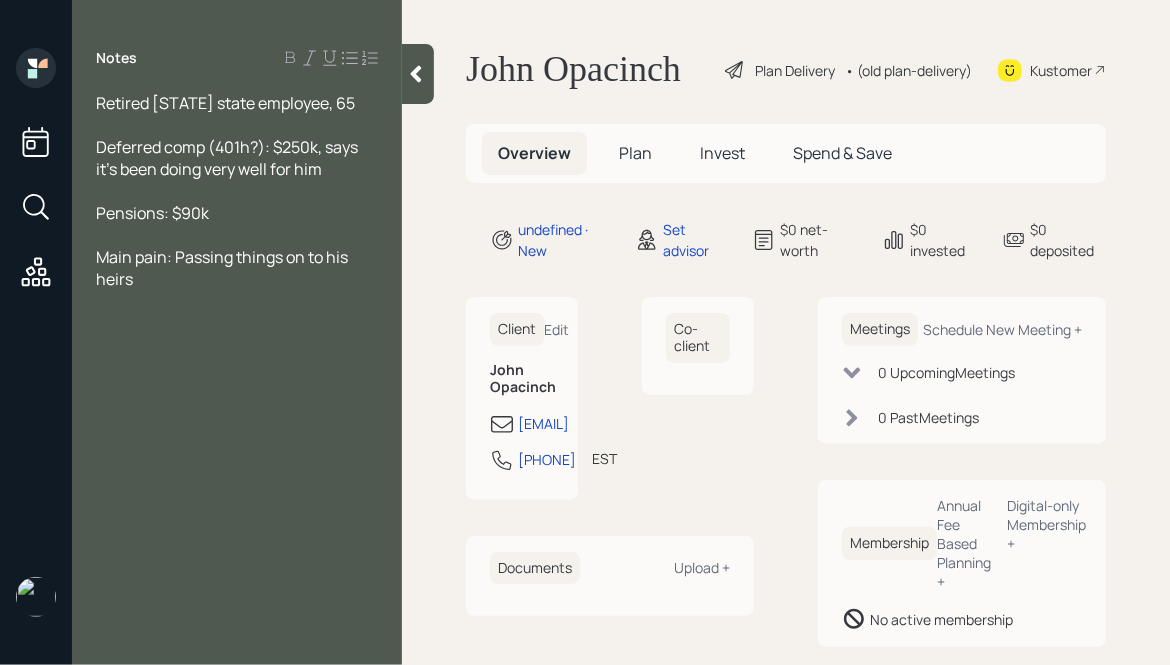 click on "Pensions: $90k" at bounding box center [237, 103] 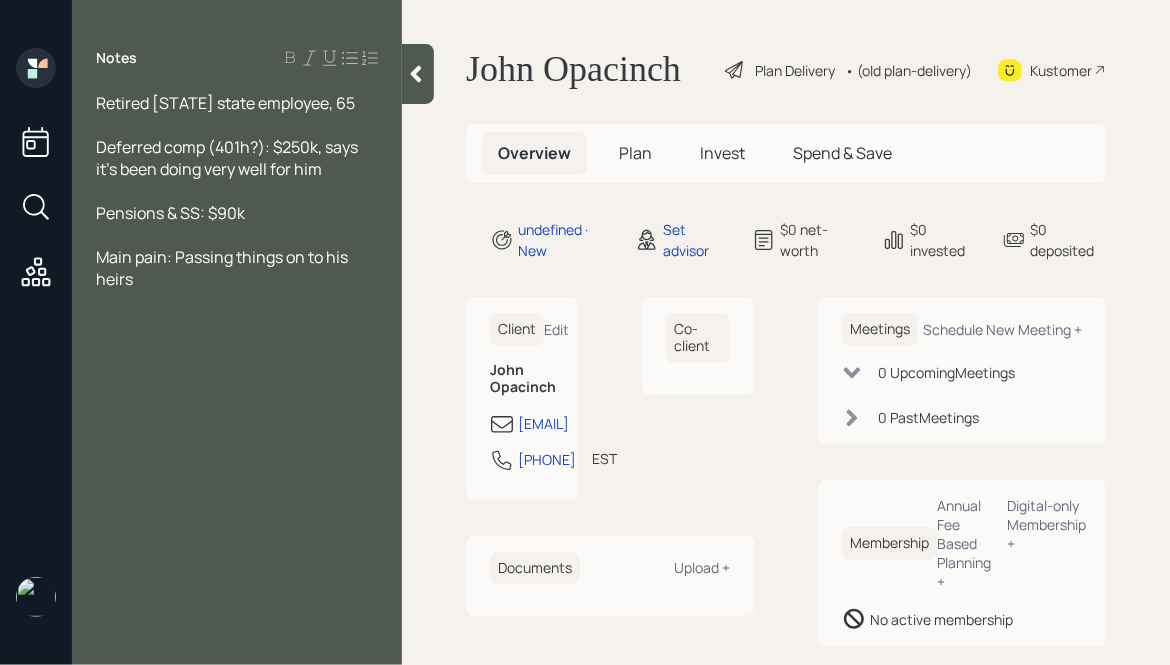 click on "Pensions & SS: $90k" at bounding box center (237, 103) 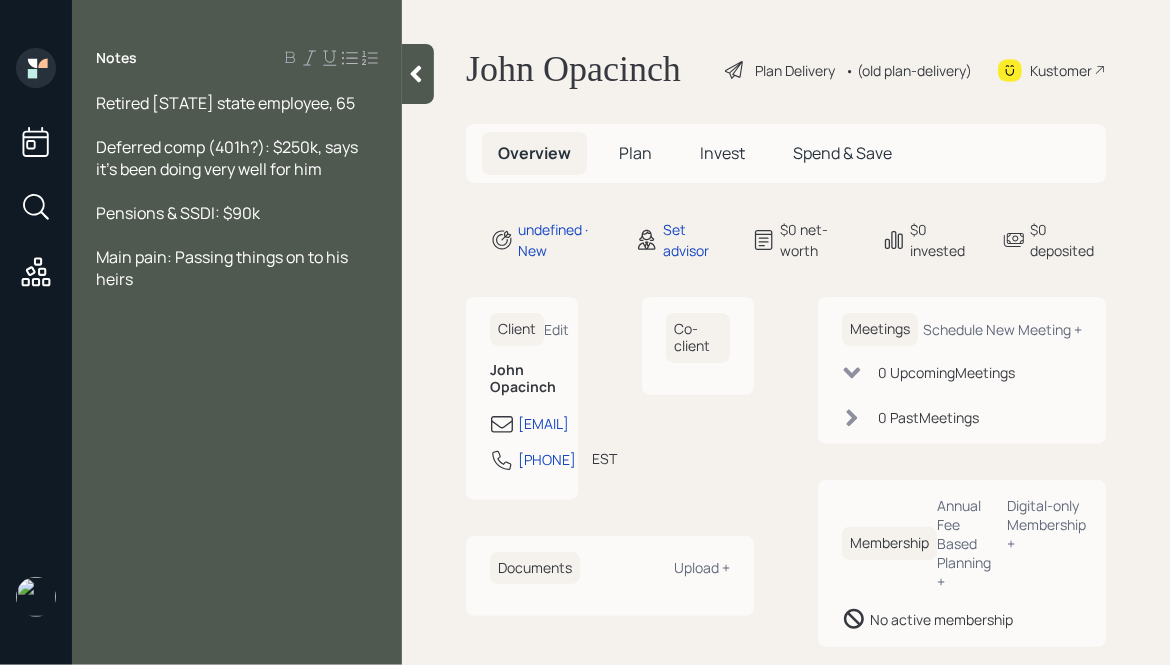 click on "Pensions & SSDI: $90k" at bounding box center [237, 103] 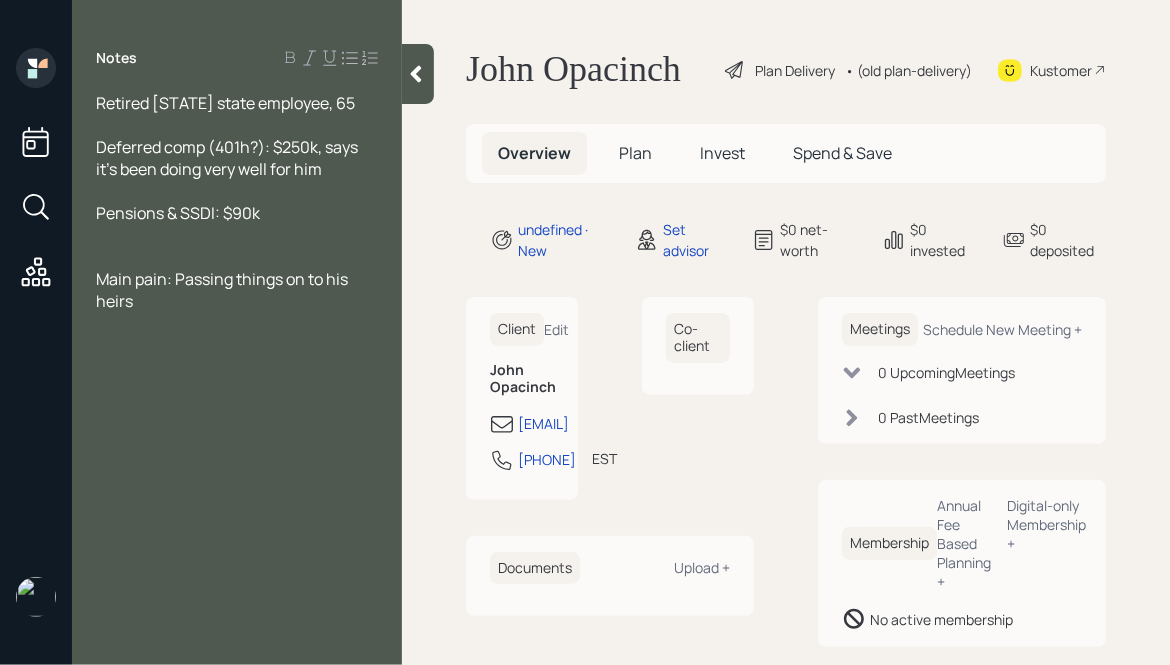click on "Pensions & SSDI: $90k" at bounding box center (225, 103) 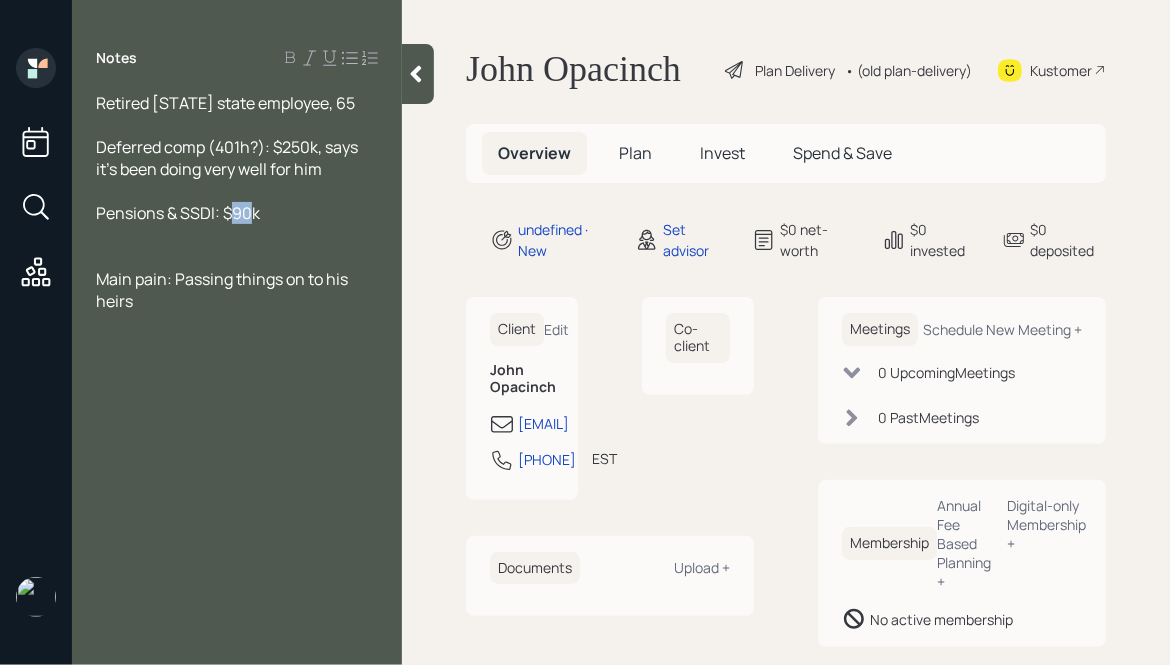 drag, startPoint x: 249, startPoint y: 215, endPoint x: 233, endPoint y: 214, distance: 16.03122 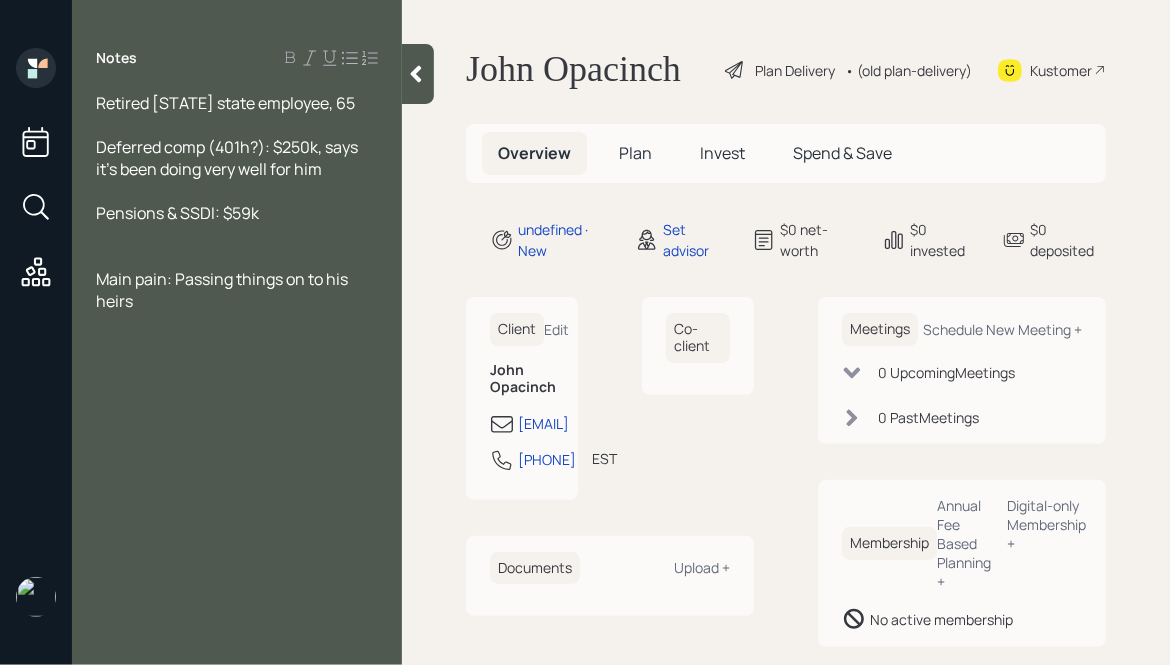 click on "Pensions & SSDI: $59k" at bounding box center [237, 103] 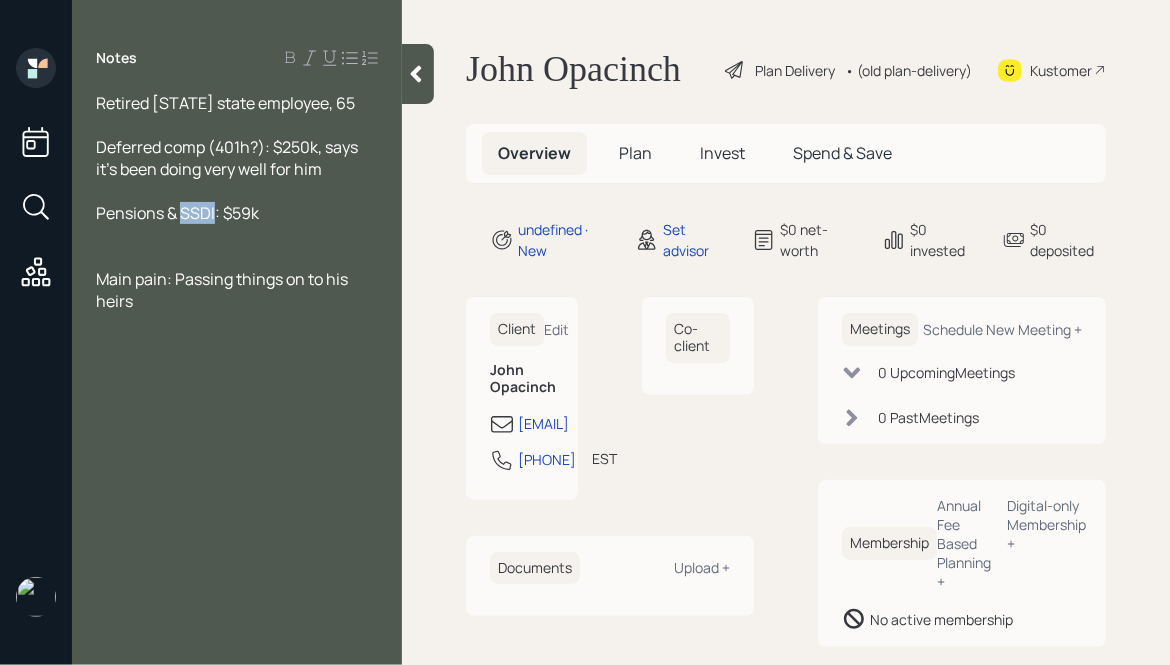 drag, startPoint x: 216, startPoint y: 210, endPoint x: 181, endPoint y: 213, distance: 35.128338 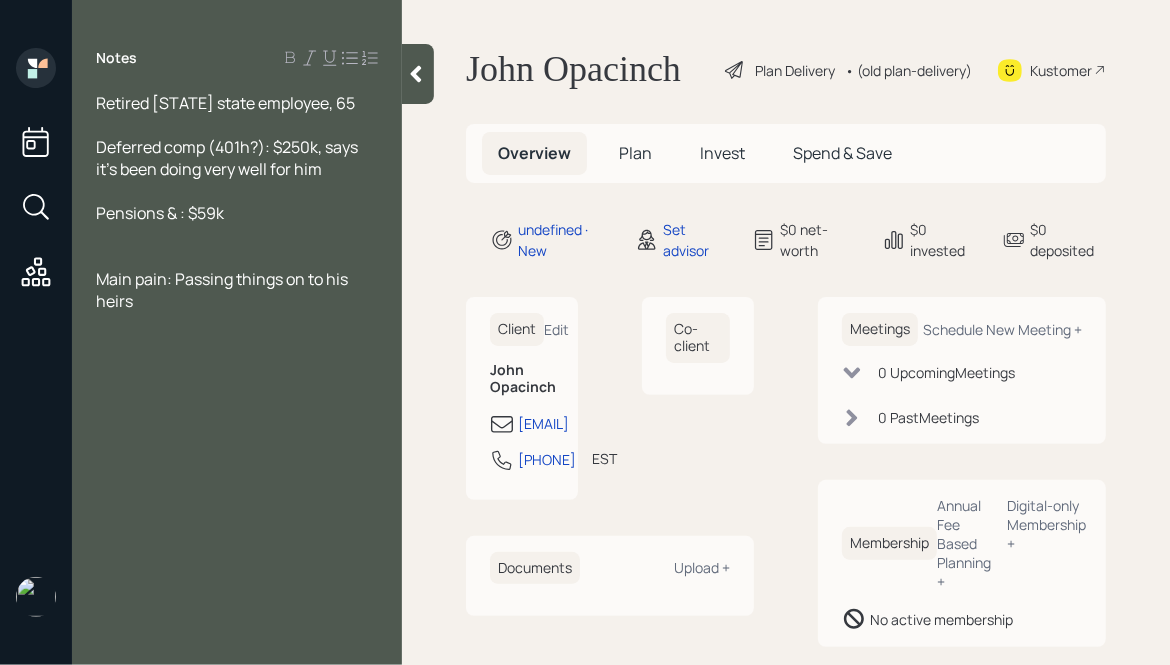 click at bounding box center (237, 103) 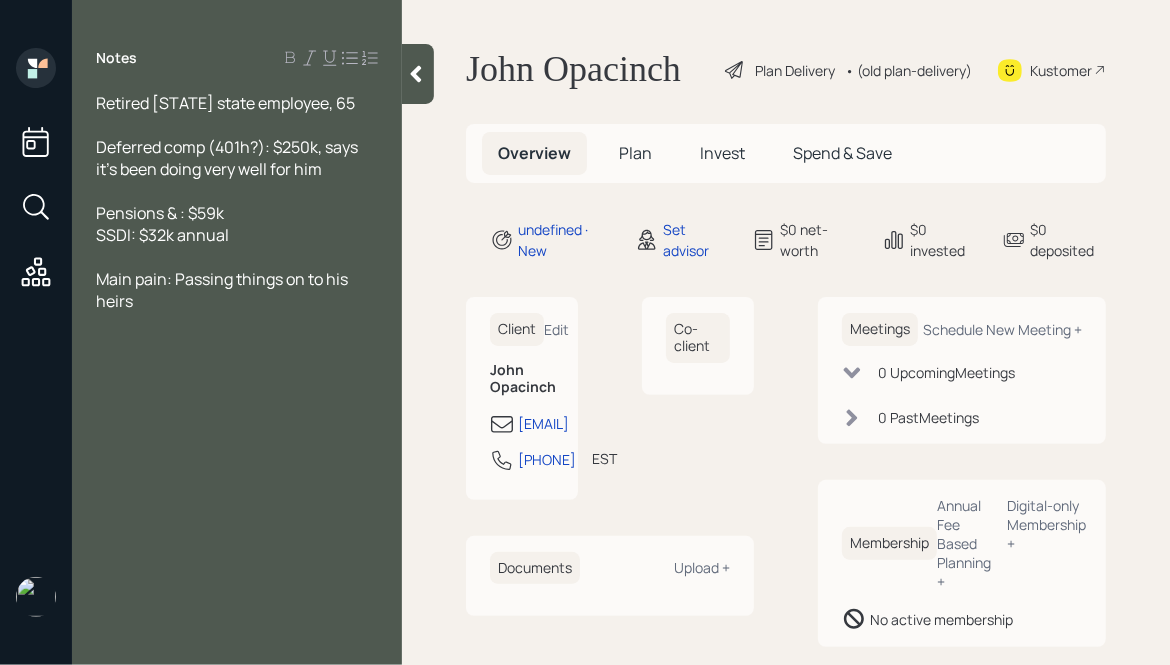 click on "Pensions & : $59k" at bounding box center [225, 103] 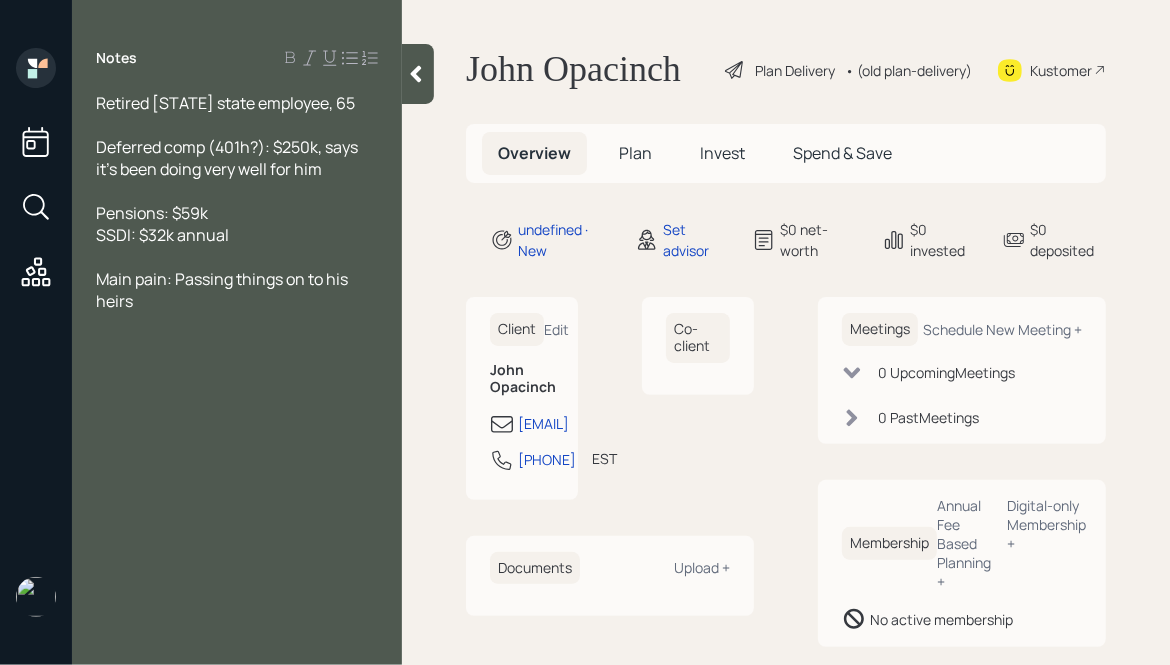 click on "Retired [STATE] state employee, 65" at bounding box center [237, 103] 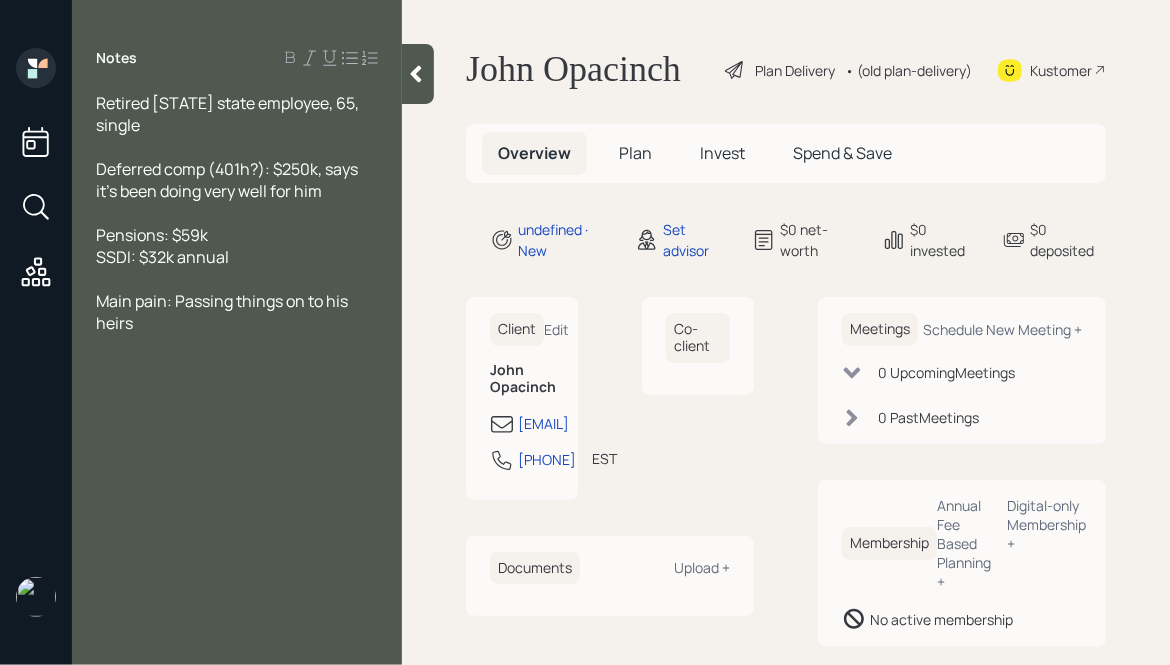 click on "Deferred comp (401h?): $250k, says it's been doing very well for him" at bounding box center (237, 114) 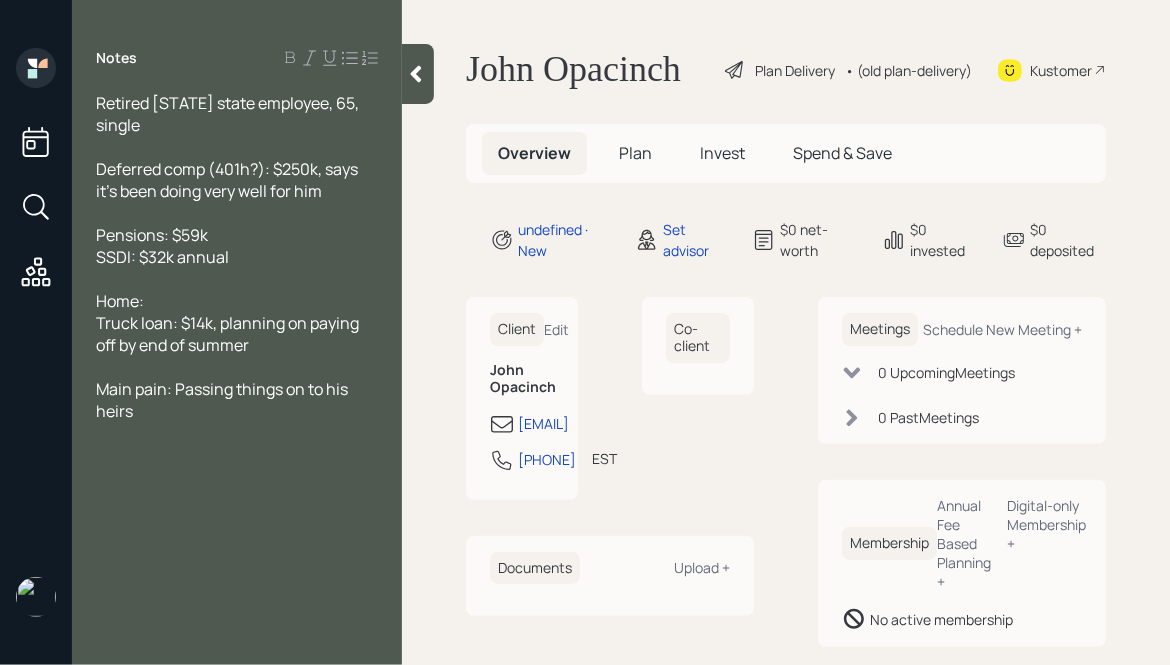 click on "Home:" at bounding box center [237, 114] 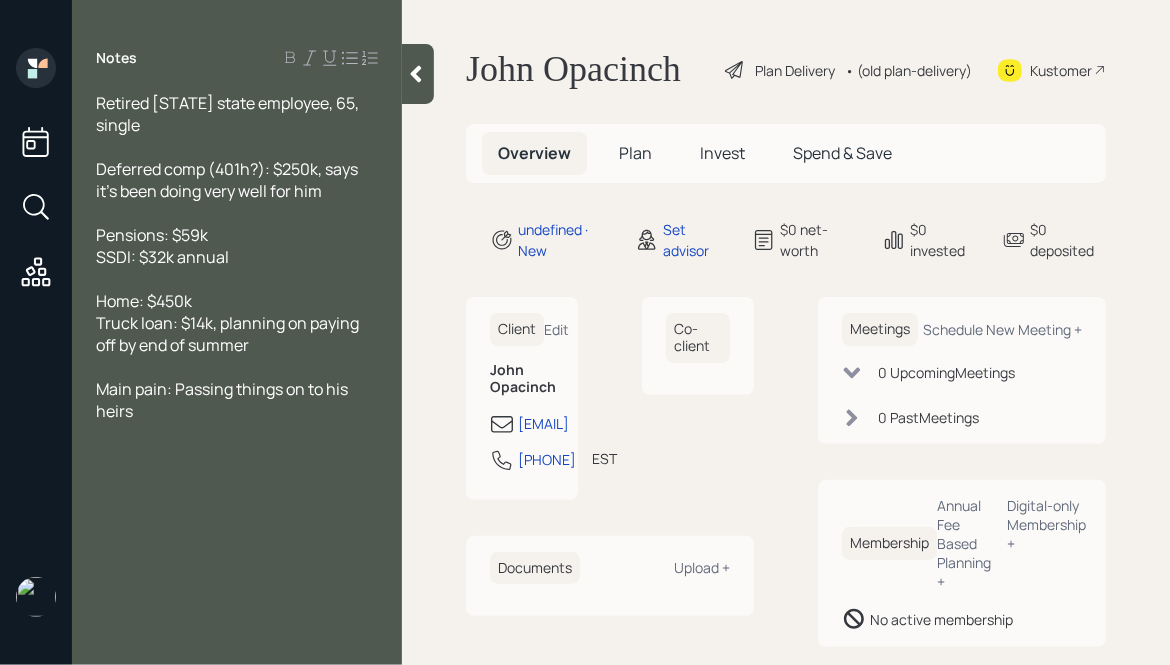 click on "Home: $450k" at bounding box center (229, 114) 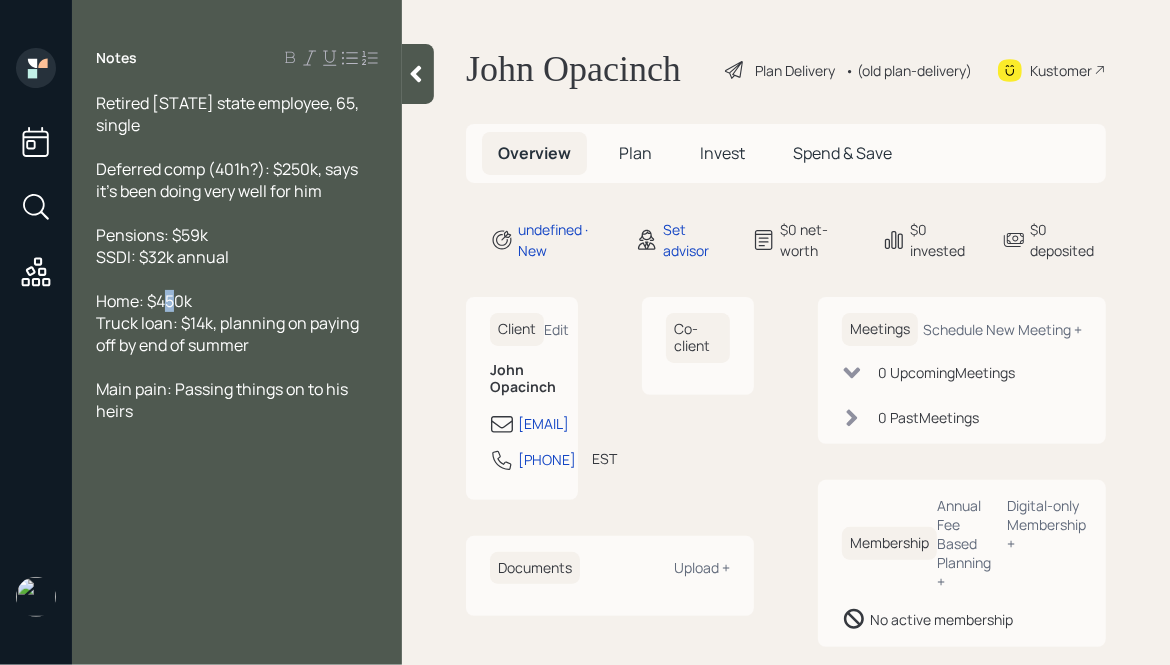 click on "Home: $450k" at bounding box center (229, 114) 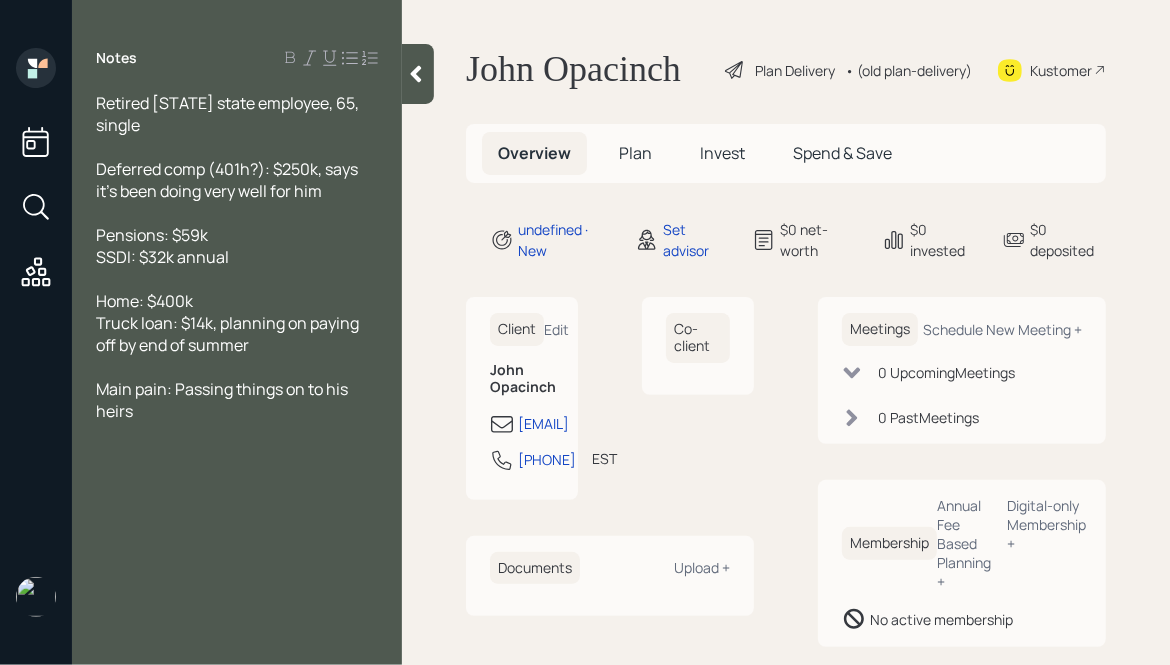 click on "Home: $400k" at bounding box center [237, 114] 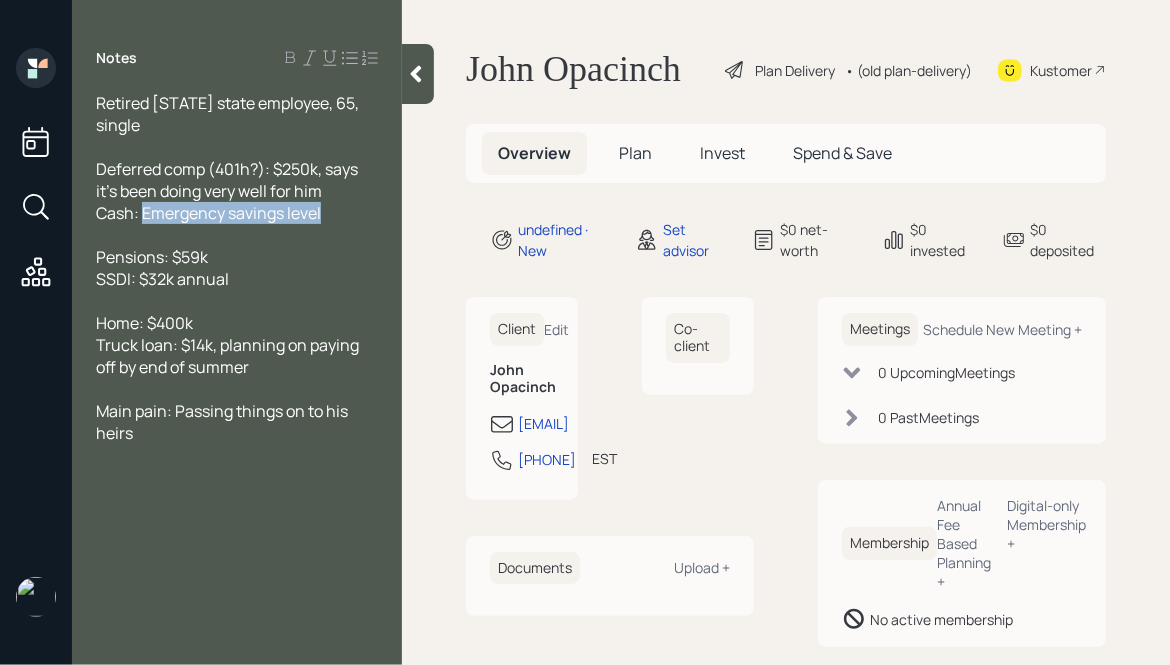 drag, startPoint x: 341, startPoint y: 188, endPoint x: 142, endPoint y: 195, distance: 199.12308 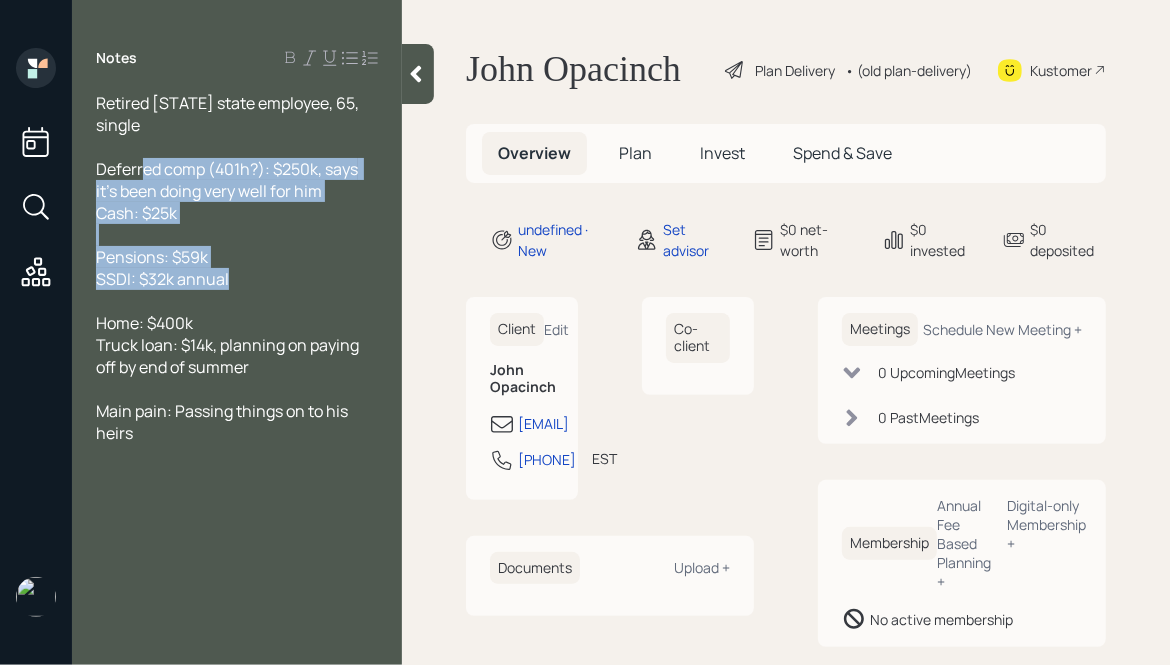 drag, startPoint x: 231, startPoint y: 258, endPoint x: 142, endPoint y: 150, distance: 139.94641 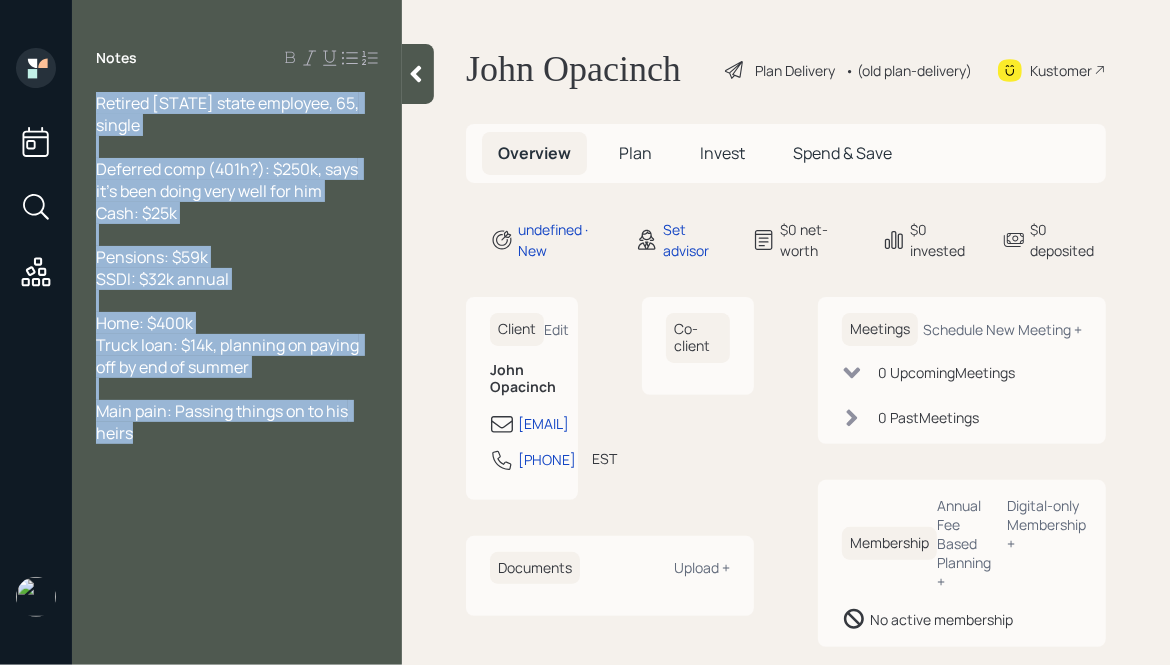 drag, startPoint x: 97, startPoint y: 101, endPoint x: 313, endPoint y: 425, distance: 389.39954 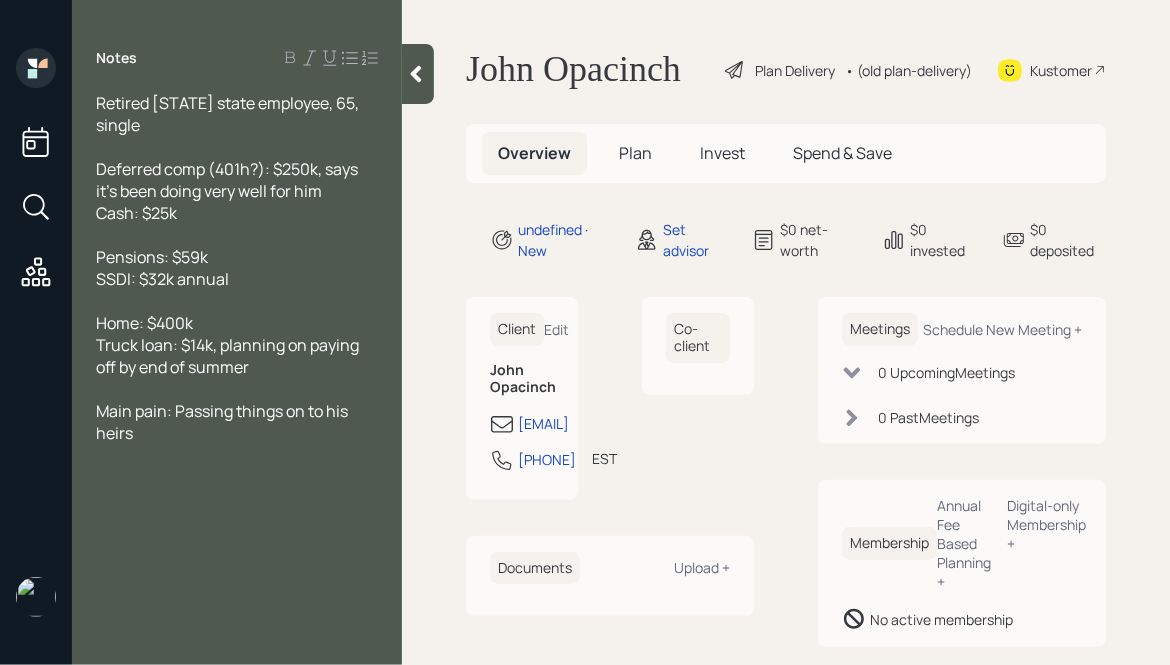 click on "Notes Retired [STATE] state employee, 65, single Deferred comp (401h?): $250k, says it's been doing very well for him Cash: $25k  Pensions: $59k SSDI: $32k annual Home: $400k Truck loan: $14k, planning on paying off by end of summer Main pain: Passing things on to his heirs" at bounding box center (237, 344) 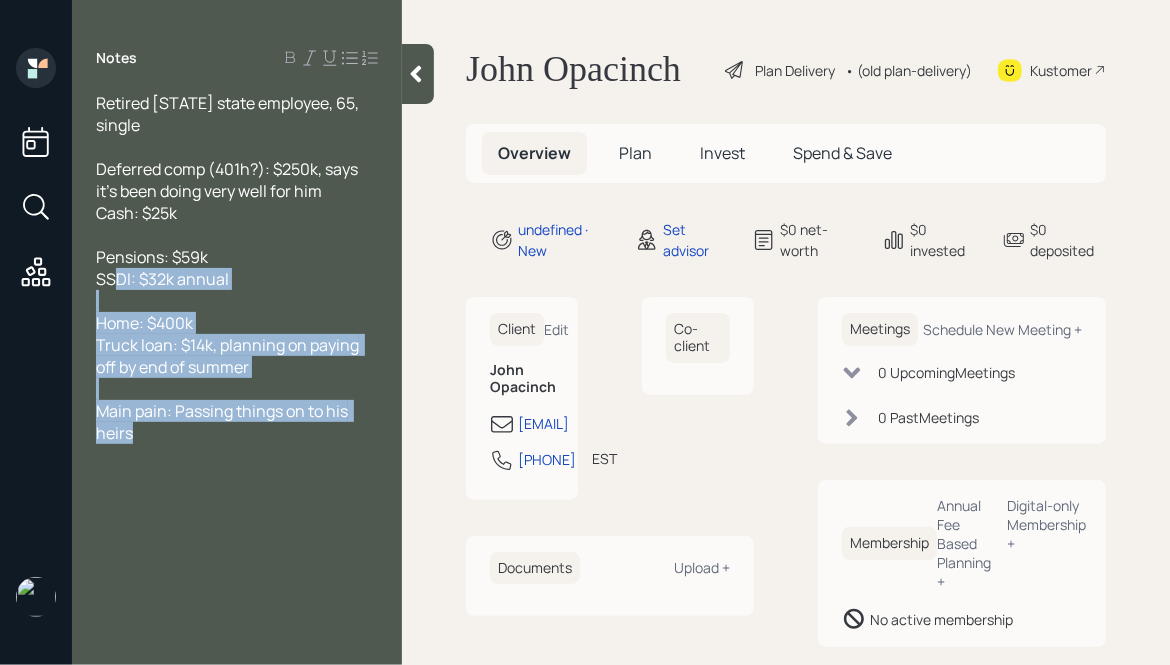 drag, startPoint x: 228, startPoint y: 405, endPoint x: 116, endPoint y: 242, distance: 197.77007 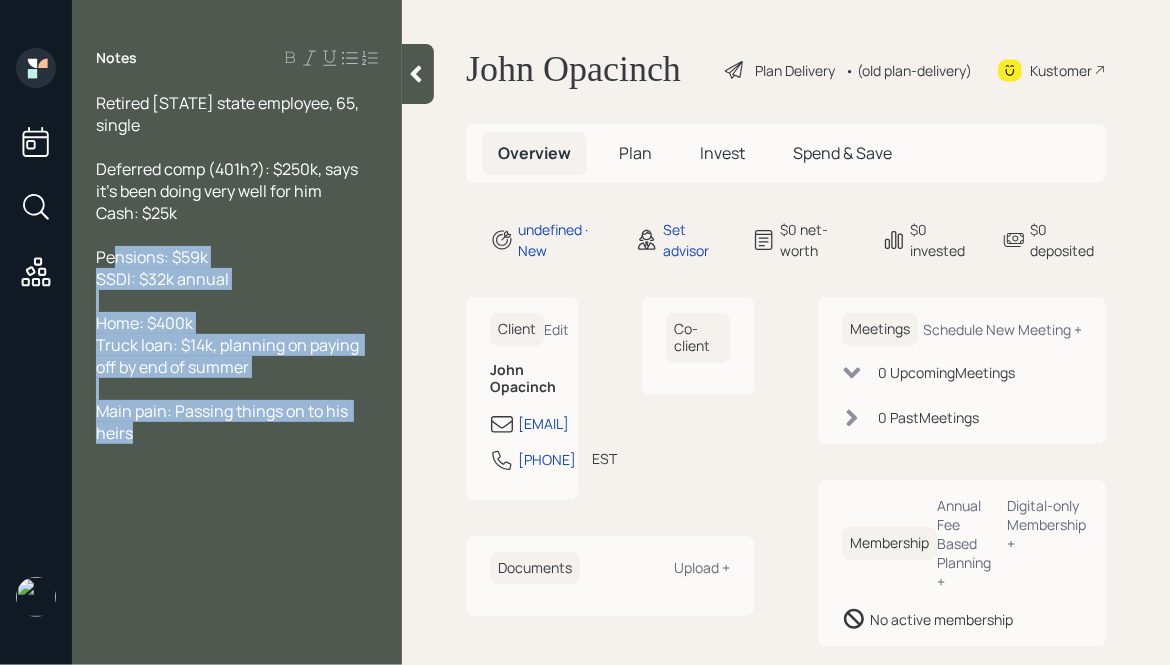 click on "Pensions: $59k" at bounding box center [229, 114] 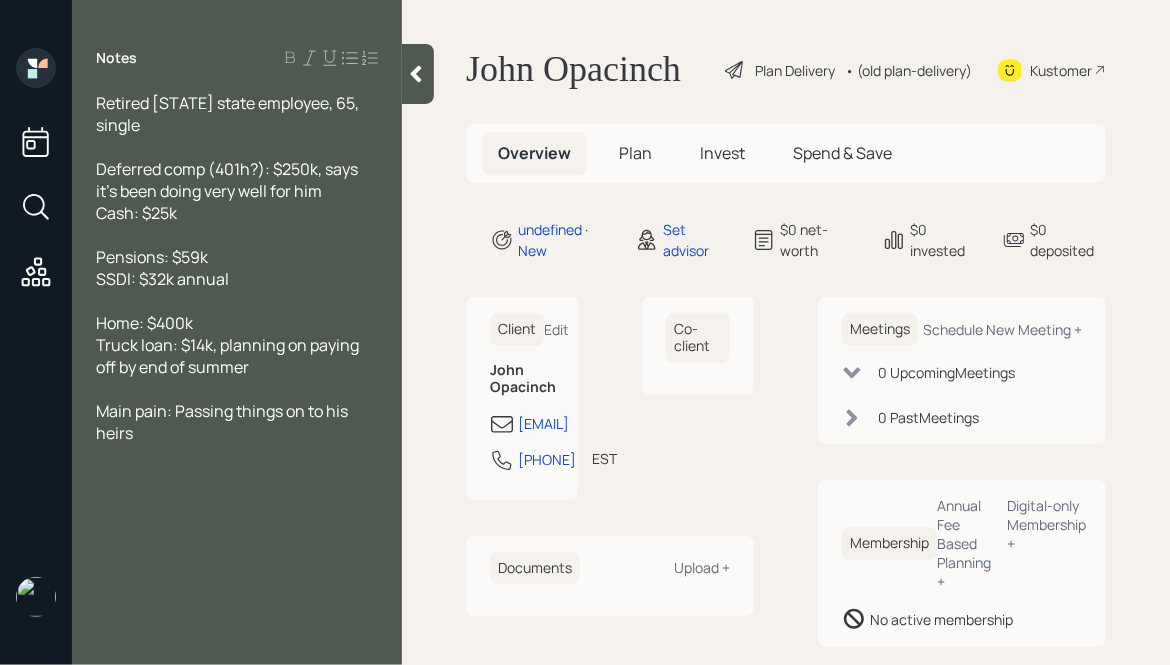 click on "Pensions: $59k" at bounding box center [237, 114] 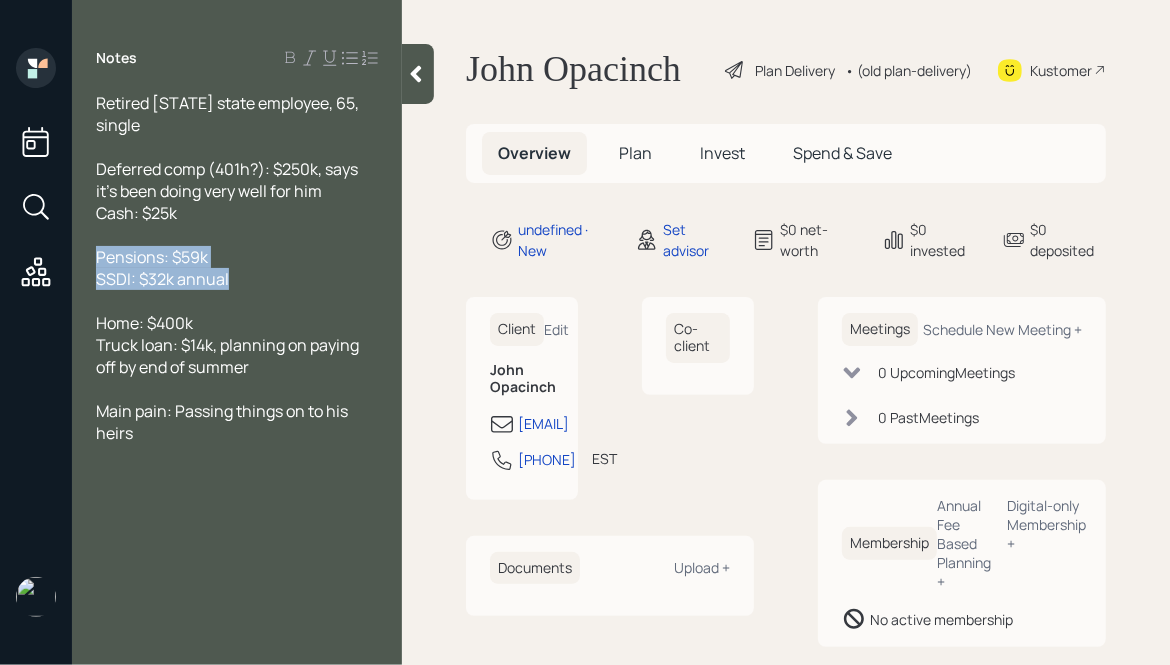 drag, startPoint x: 264, startPoint y: 257, endPoint x: 56, endPoint y: 227, distance: 210.15233 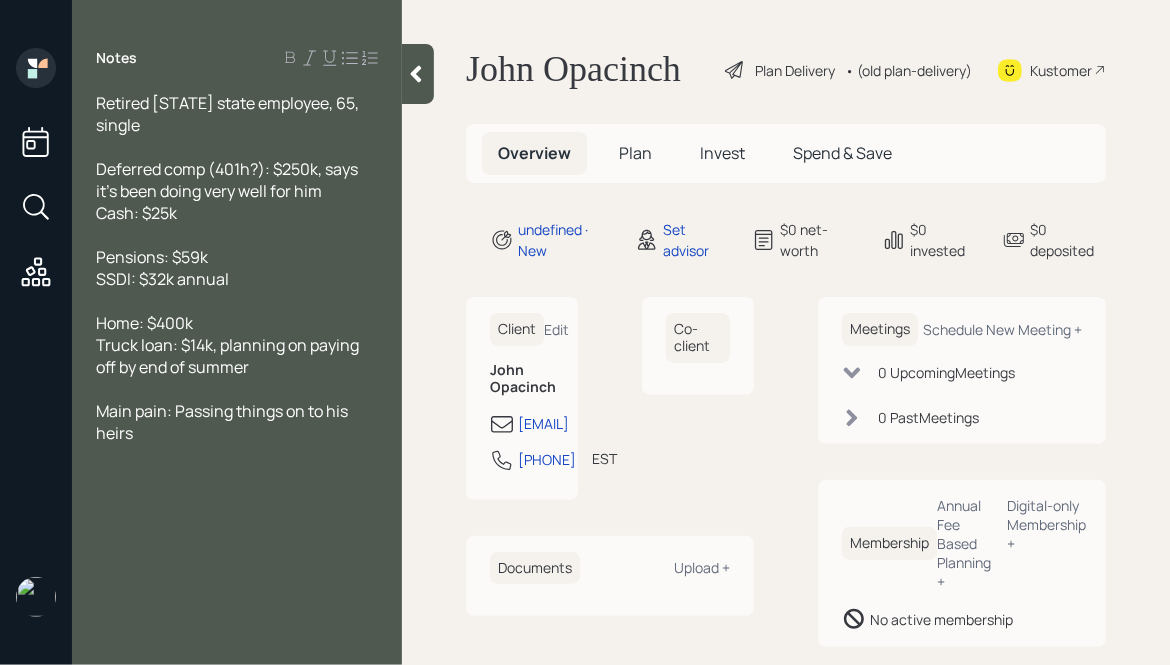 click at bounding box center [237, 114] 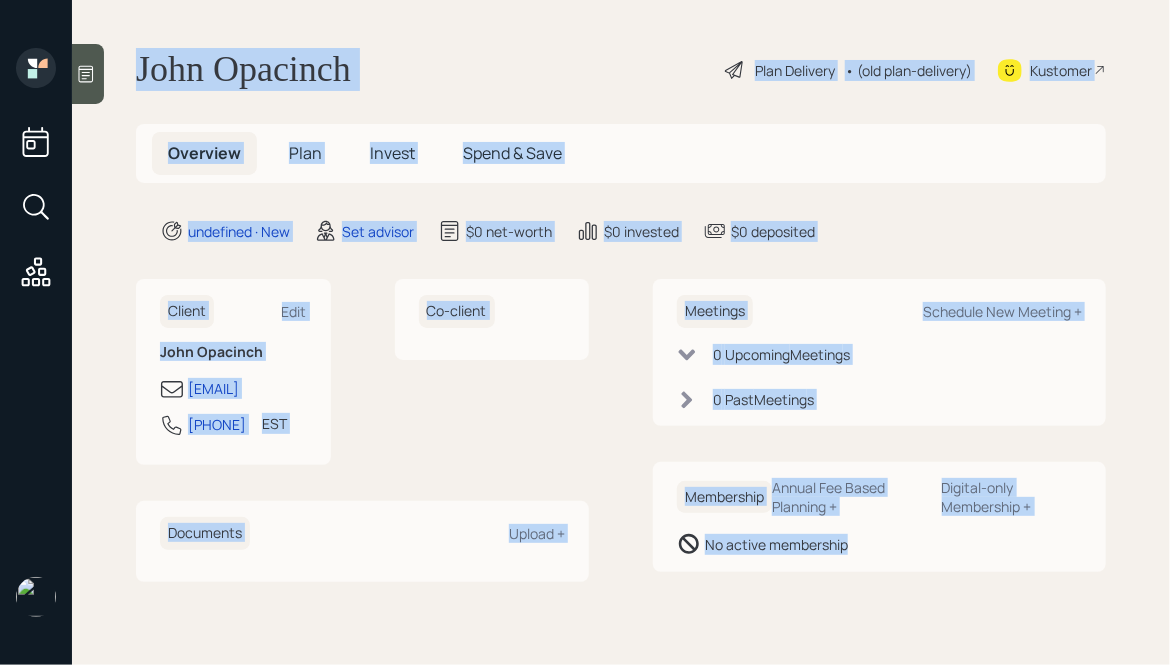 drag, startPoint x: 125, startPoint y: 46, endPoint x: 924, endPoint y: 620, distance: 983.8074 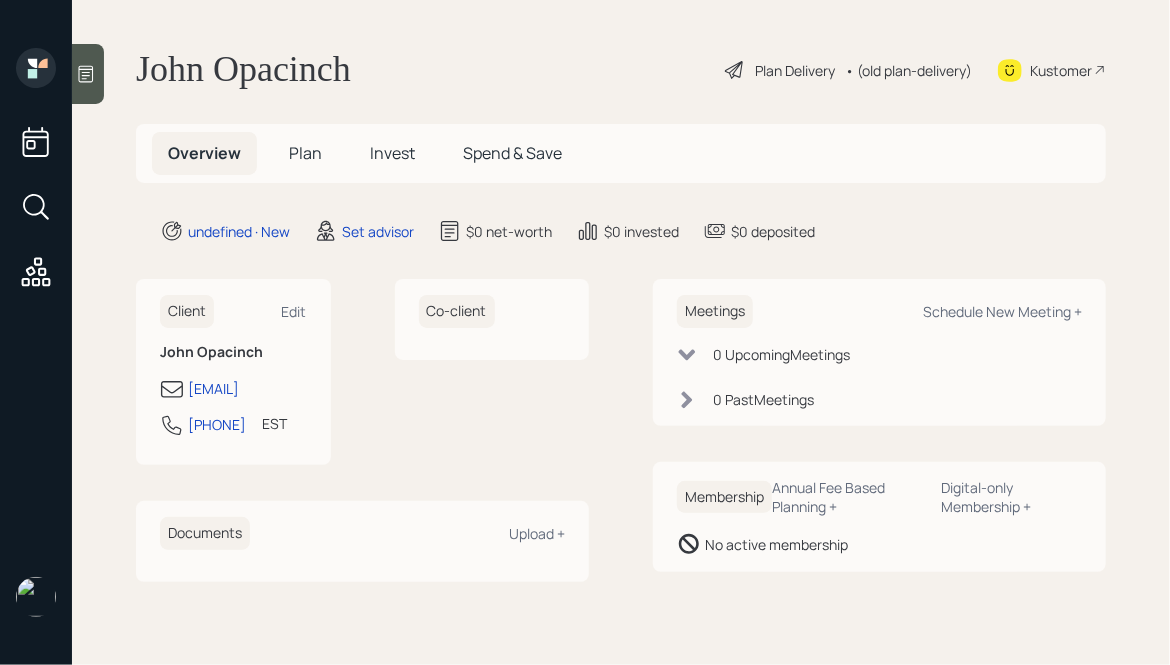 click at bounding box center [86, 74] 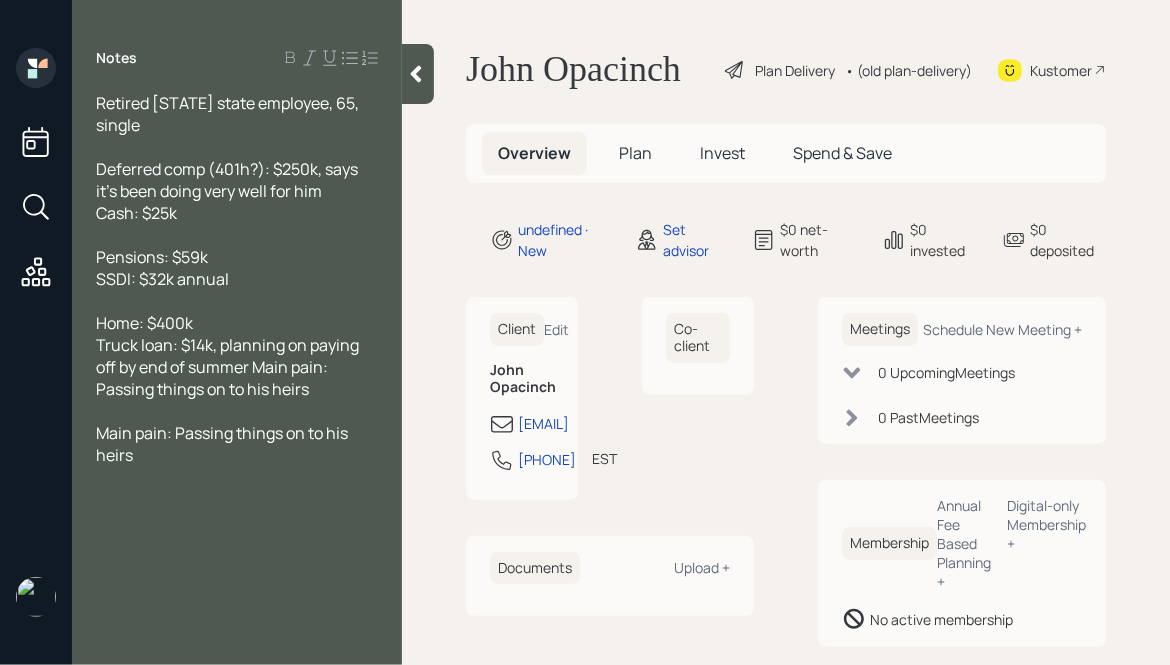 click on "Pensions: $59k
SSDI: $32k annual" at bounding box center (229, 114) 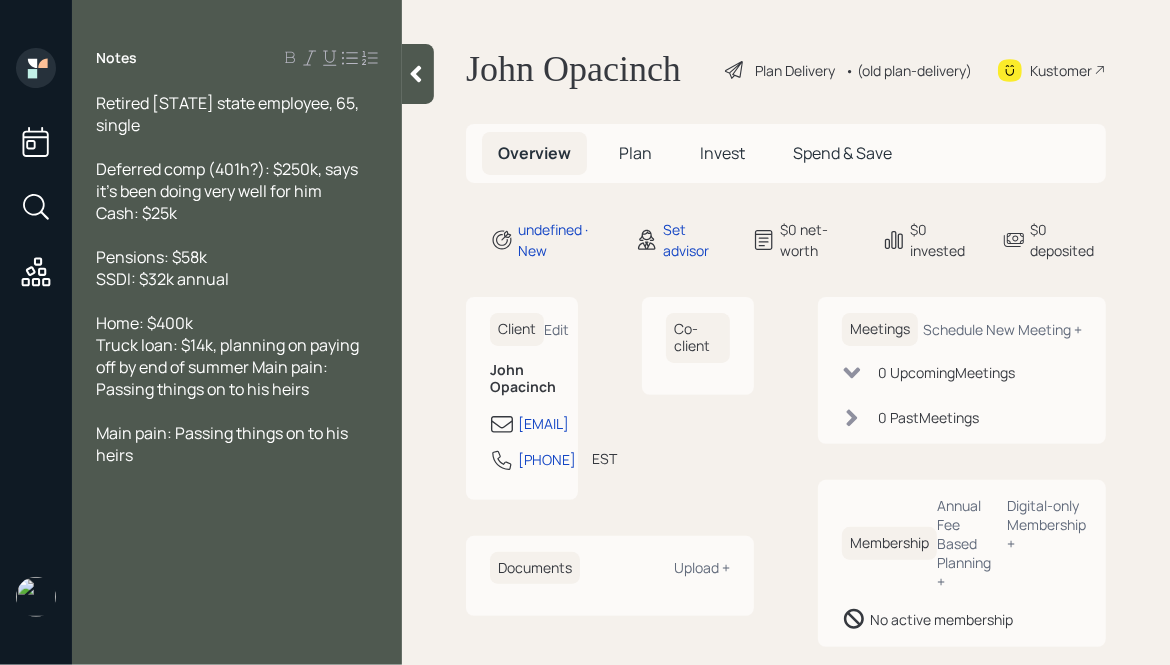 click at bounding box center (418, 74) 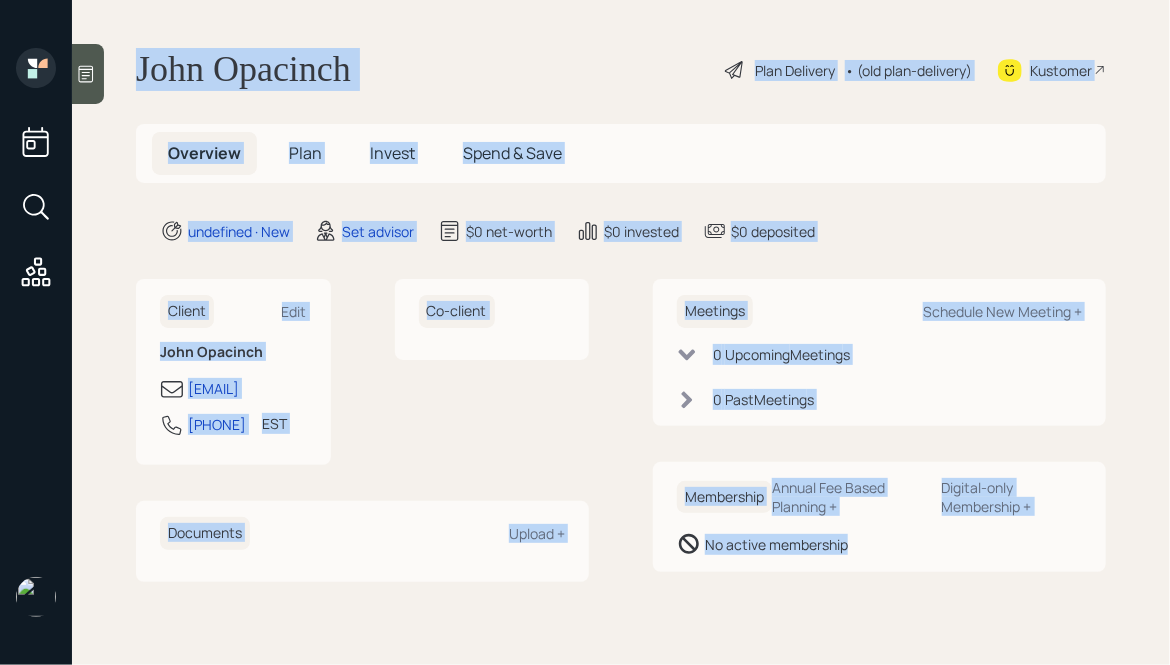 drag, startPoint x: 137, startPoint y: 54, endPoint x: 905, endPoint y: 588, distance: 935.4037 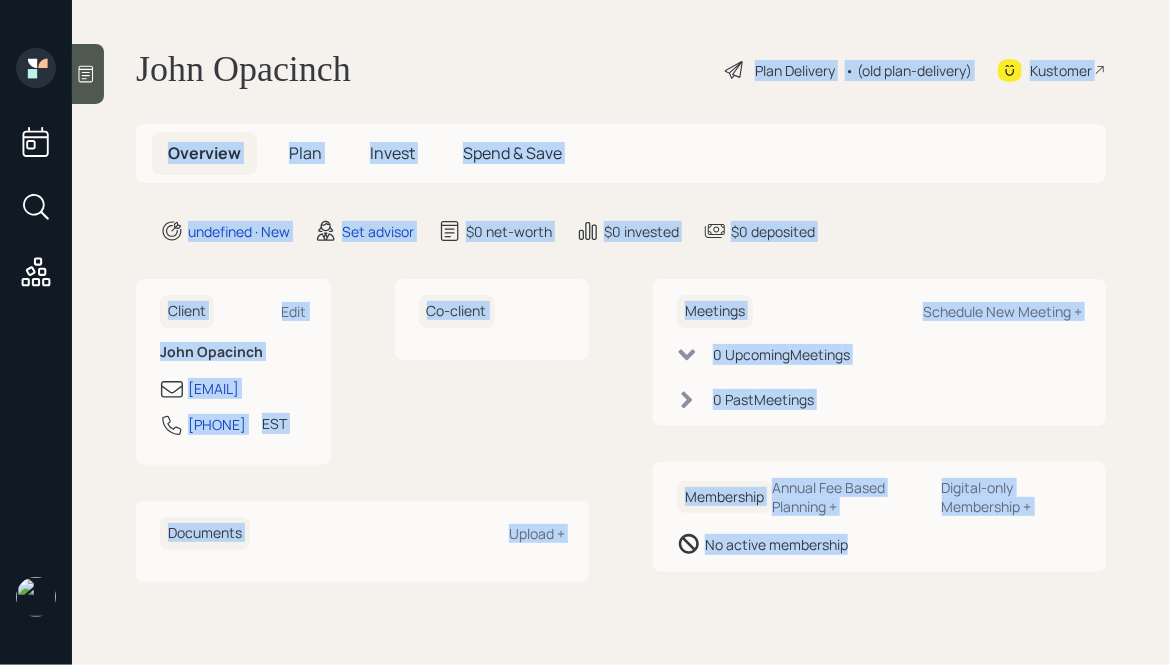 drag, startPoint x: 931, startPoint y: 590, endPoint x: 435, endPoint y: 79, distance: 712.1355 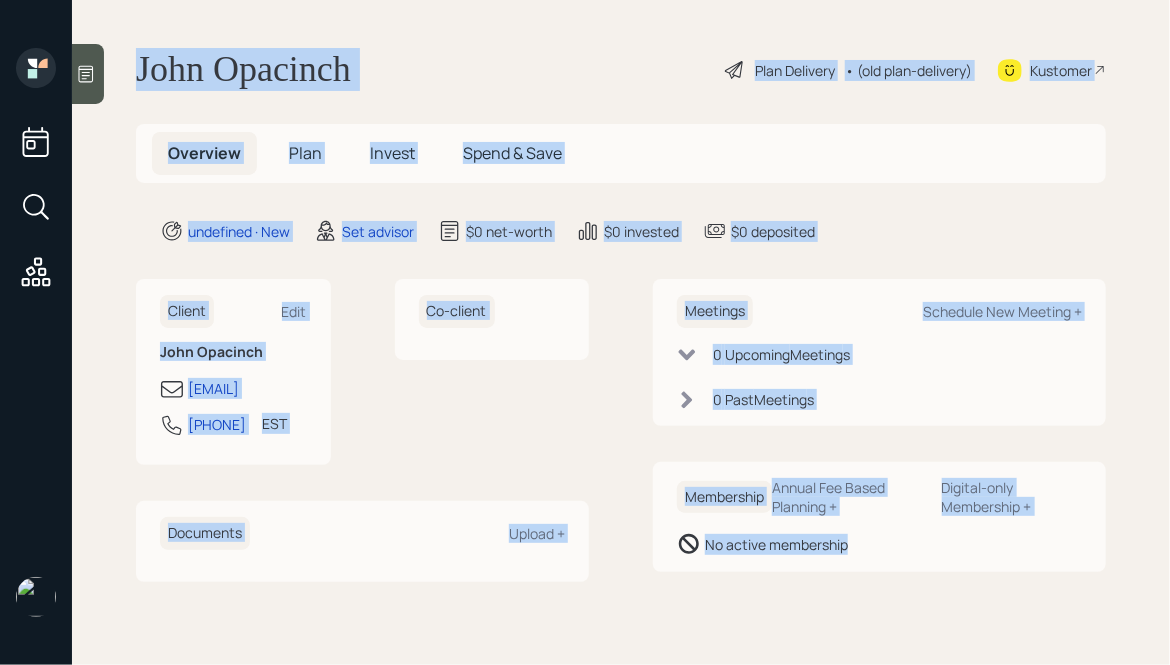 drag, startPoint x: 129, startPoint y: 48, endPoint x: 896, endPoint y: 554, distance: 918.8716 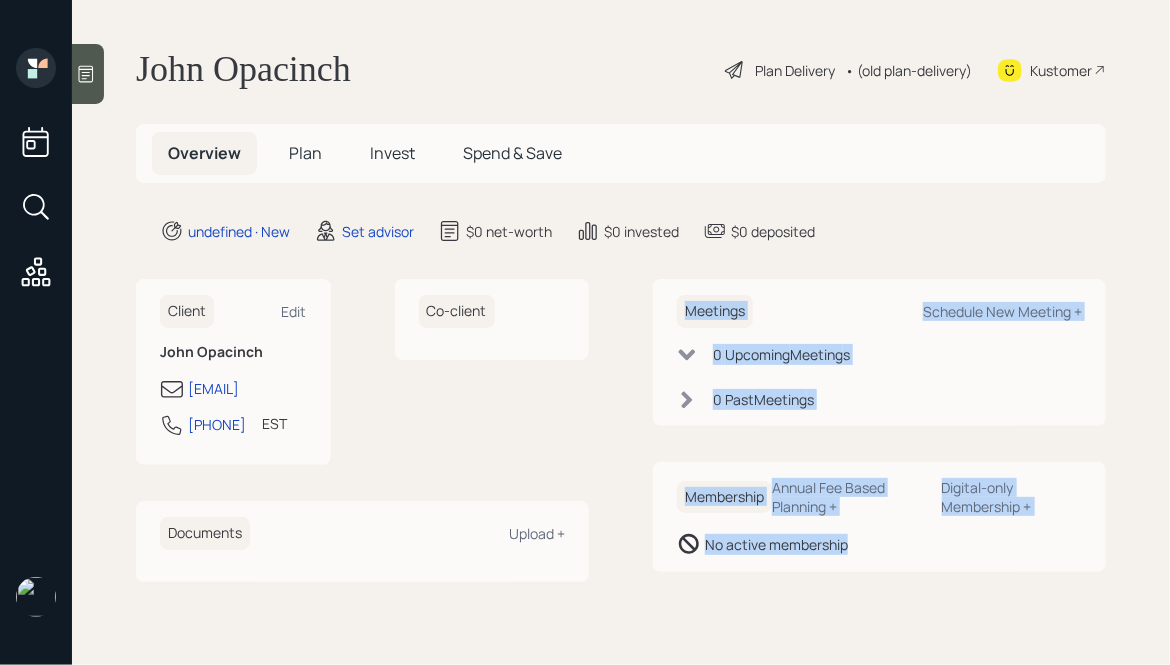 drag, startPoint x: 911, startPoint y: 564, endPoint x: 621, endPoint y: 289, distance: 399.6561 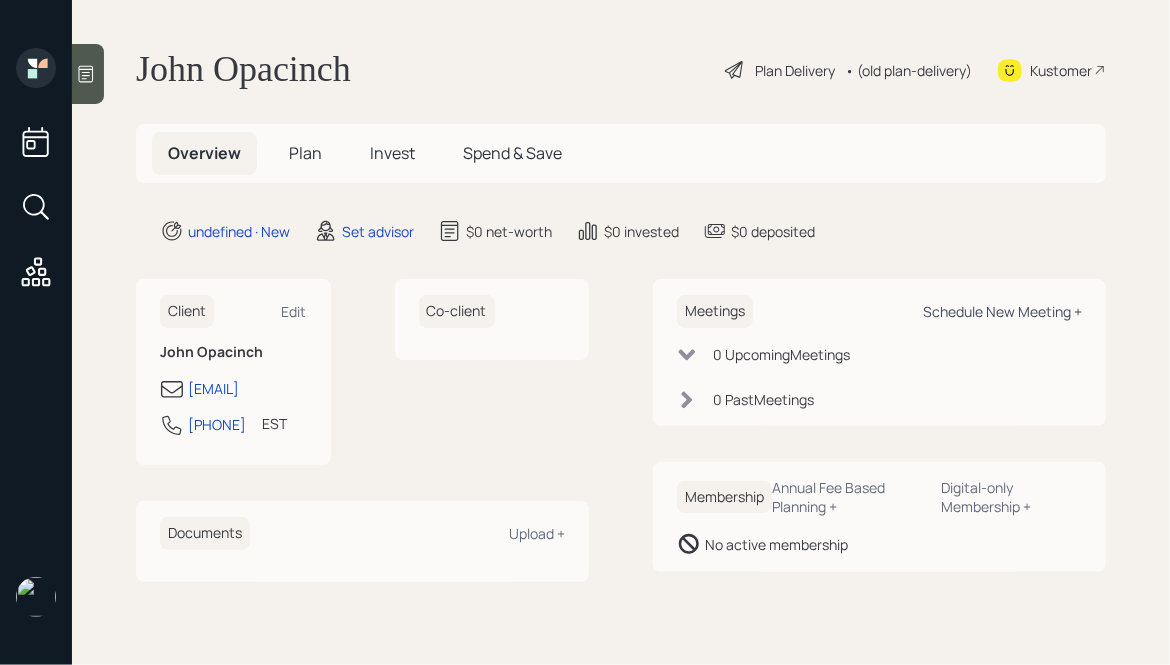 click on "Schedule New Meeting +" at bounding box center (294, 311) 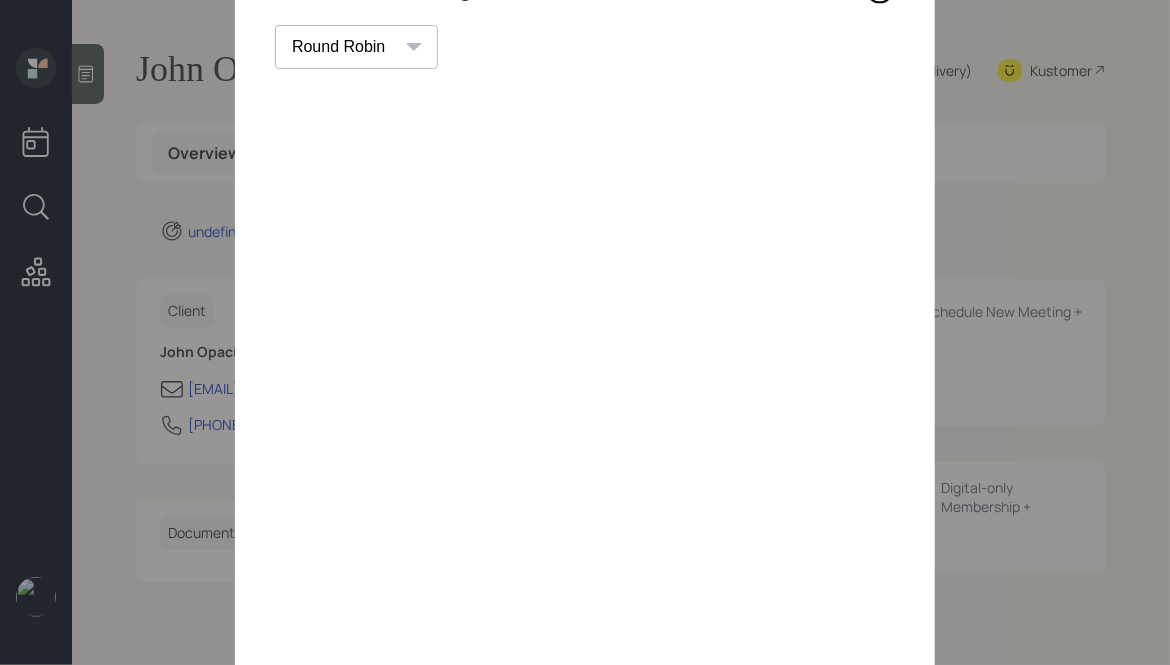 scroll, scrollTop: 0, scrollLeft: 0, axis: both 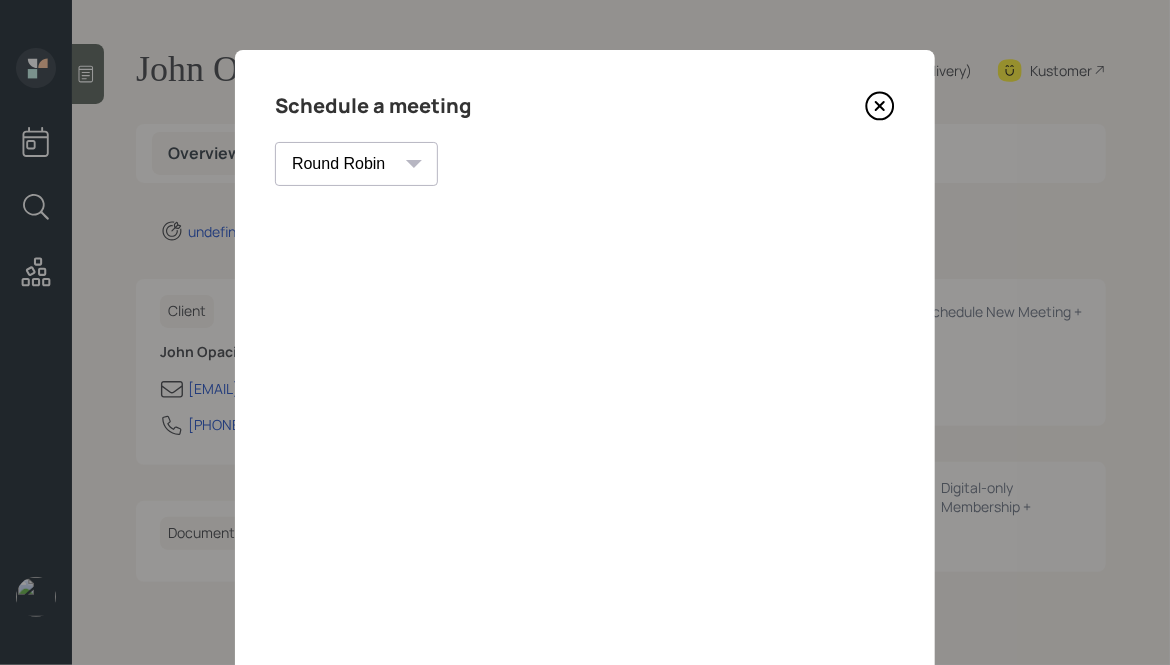 click on "Schedule a meeting Eitan Bar-David Ian Yamey Trevor Nelson Melissa Louis Christian Ruiz Gordon Hanssen Hamza Chaudhry Robby Grisanti Jonah Coleman Tyler End Michael Russo Treva Nostdahl Eric Schwartz James DiStasi Hunter Neumayer Sami Boghos Harrison Schaefer Round Robin" at bounding box center [585, 450] 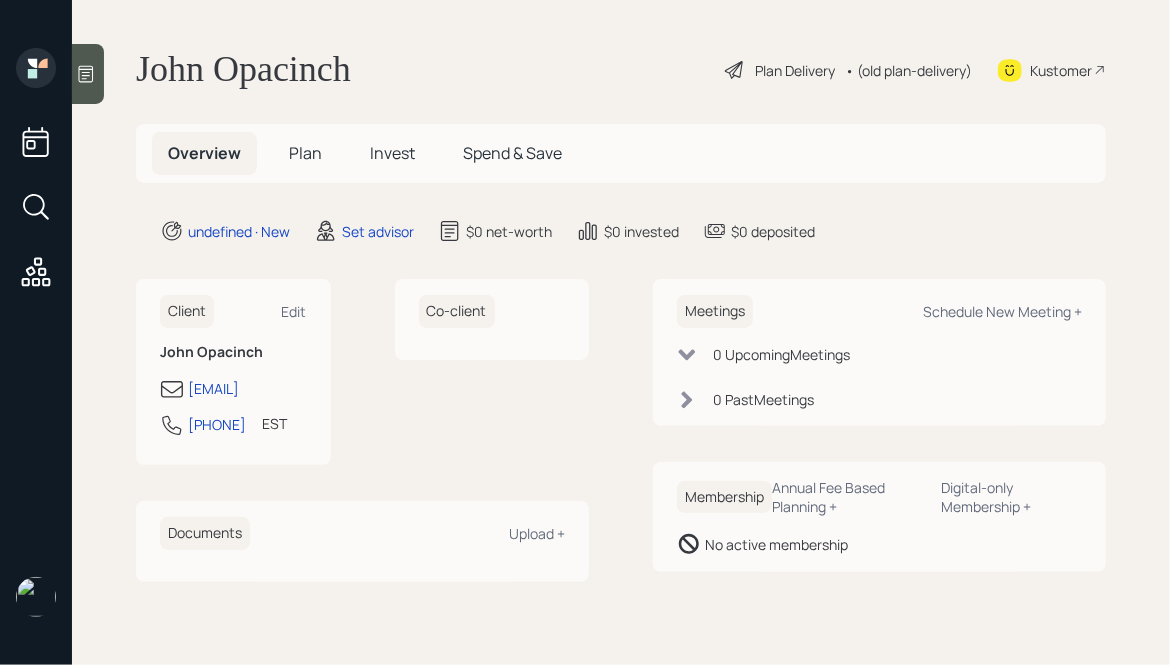 click at bounding box center (86, 74) 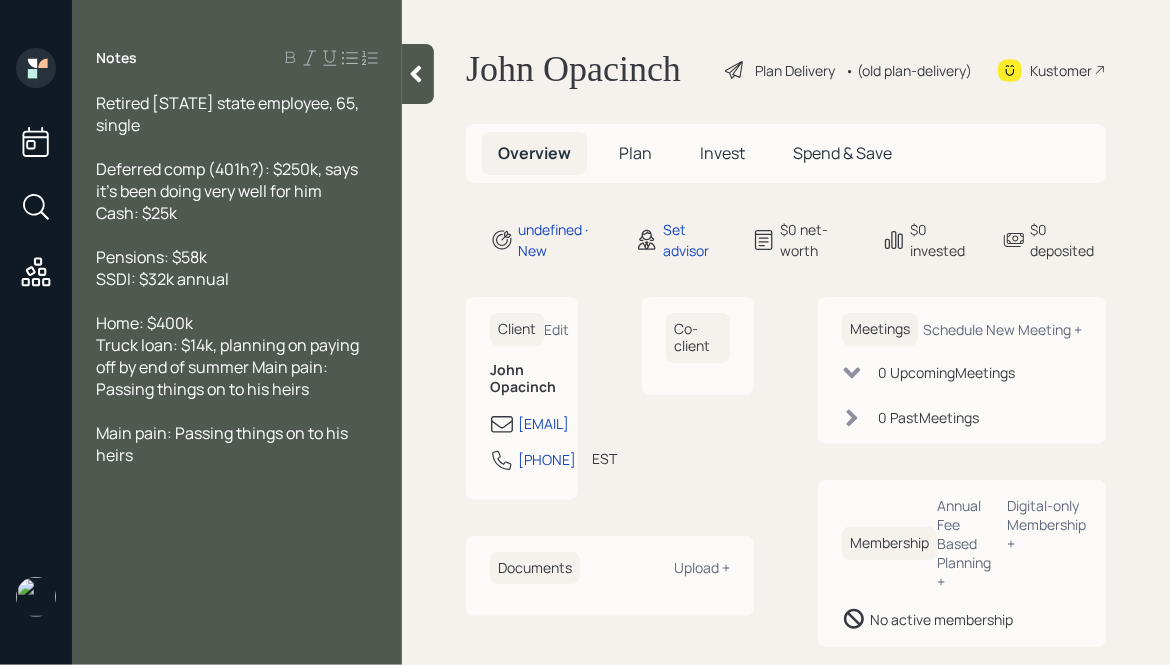 click on "Pensions: $58k
SSDI: $32k annual" at bounding box center (237, 114) 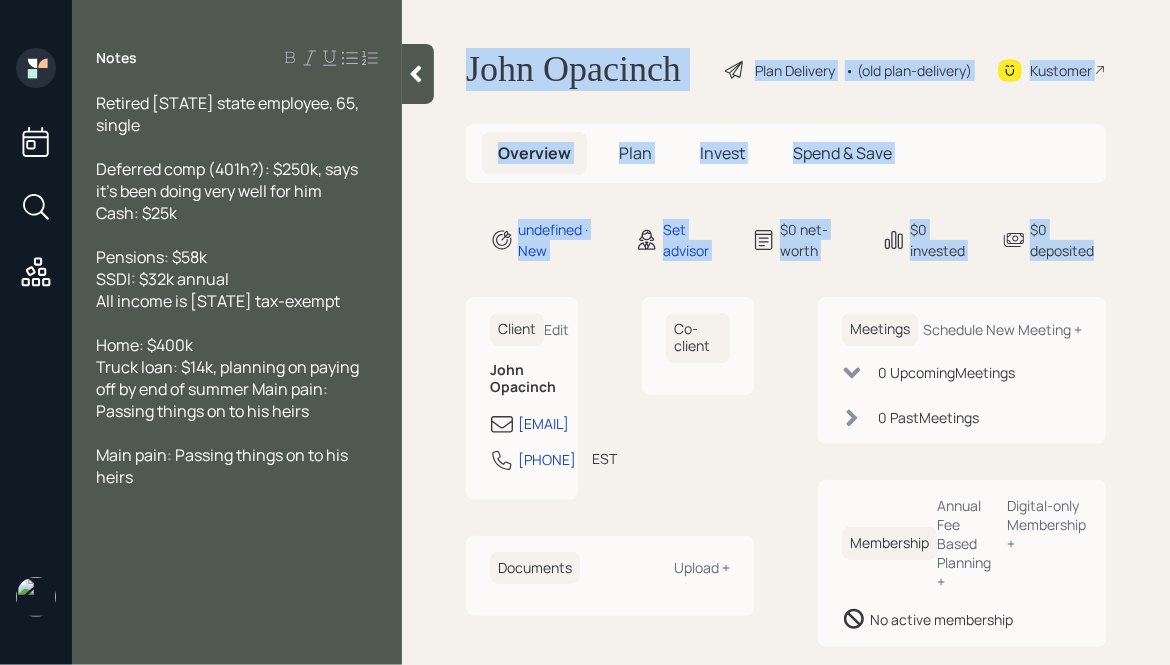 drag, startPoint x: 460, startPoint y: 58, endPoint x: 1104, endPoint y: 287, distance: 683.5035 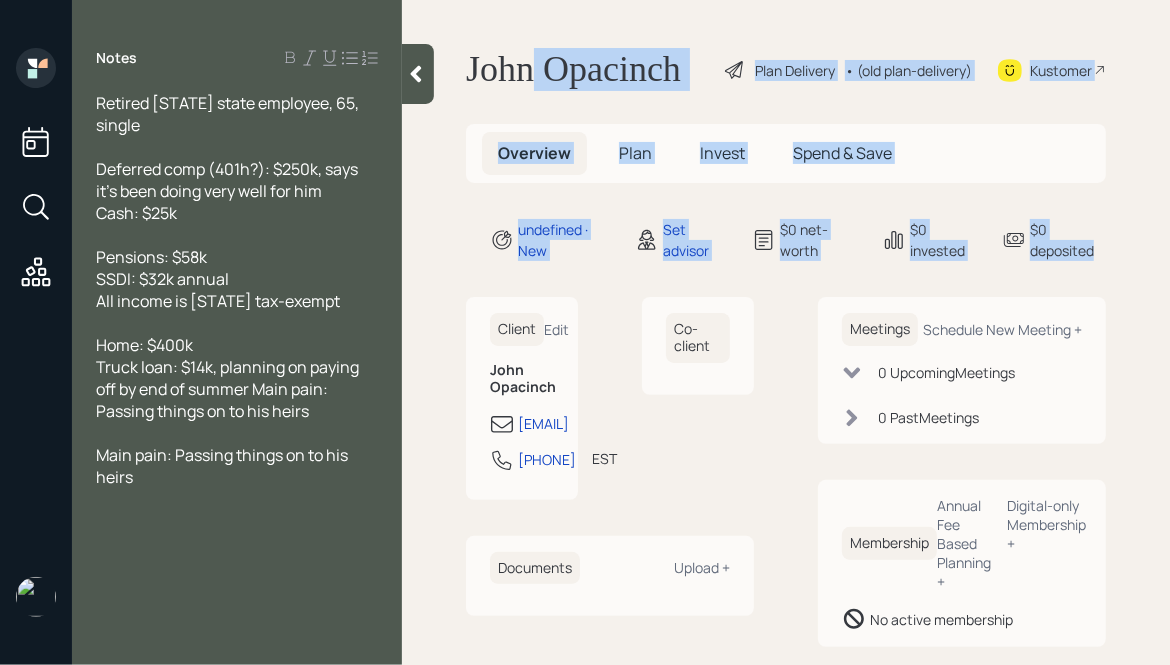 drag, startPoint x: 1125, startPoint y: 299, endPoint x: 614, endPoint y: 57, distance: 565.4069 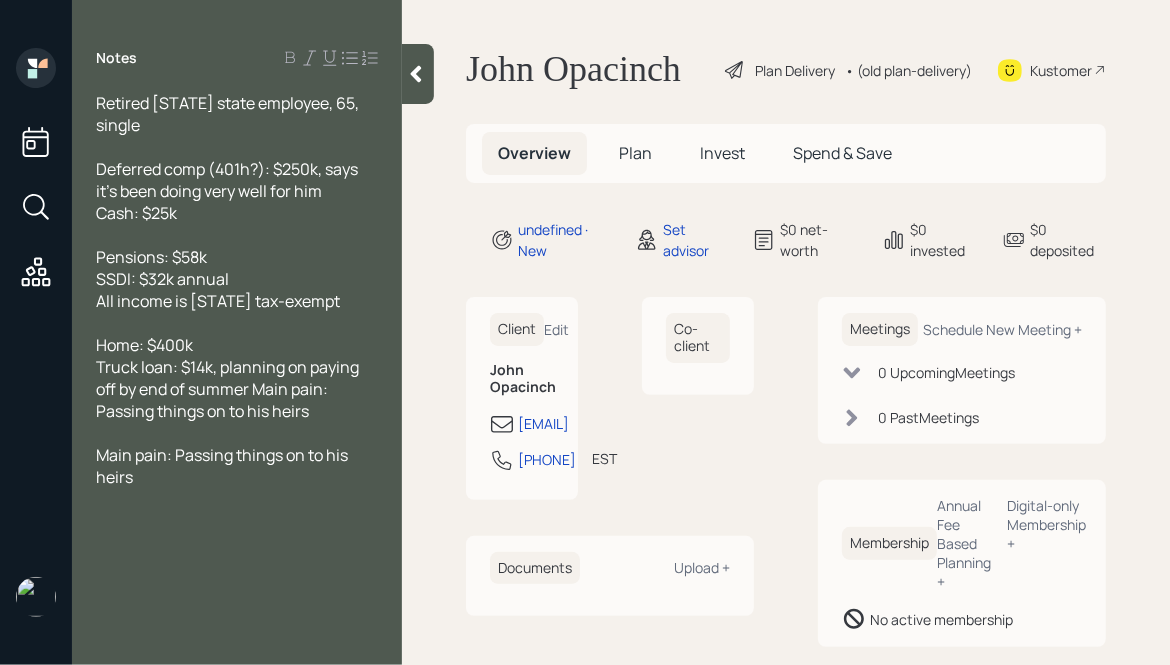 click at bounding box center (416, 74) 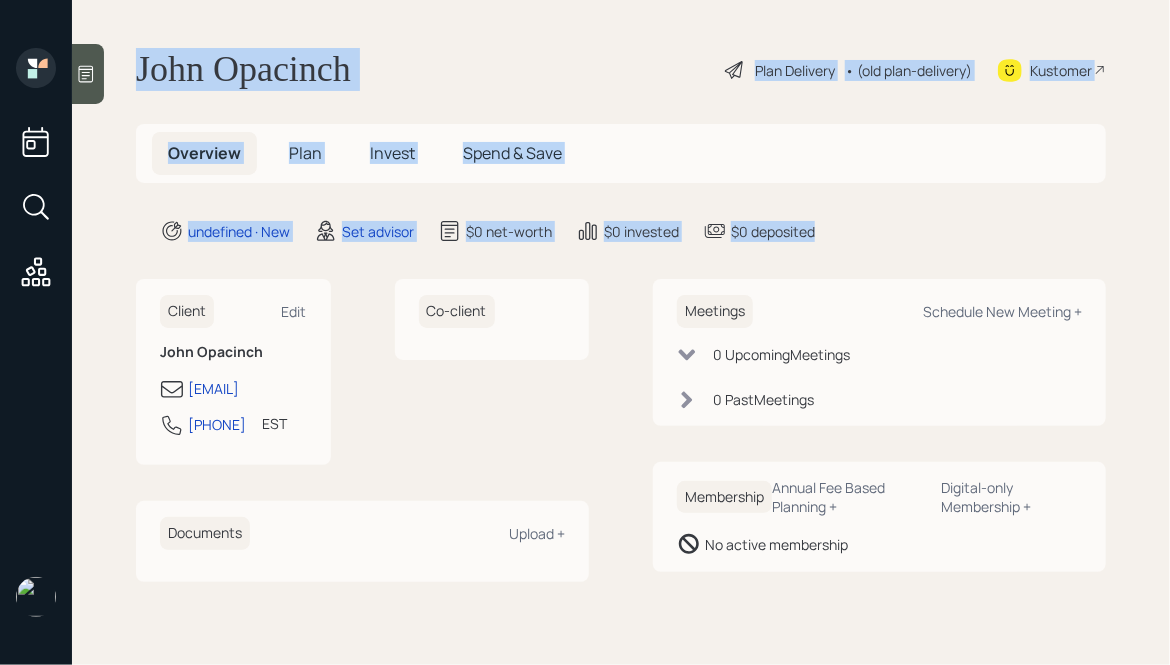 drag, startPoint x: 133, startPoint y: 52, endPoint x: 849, endPoint y: 237, distance: 739.51404 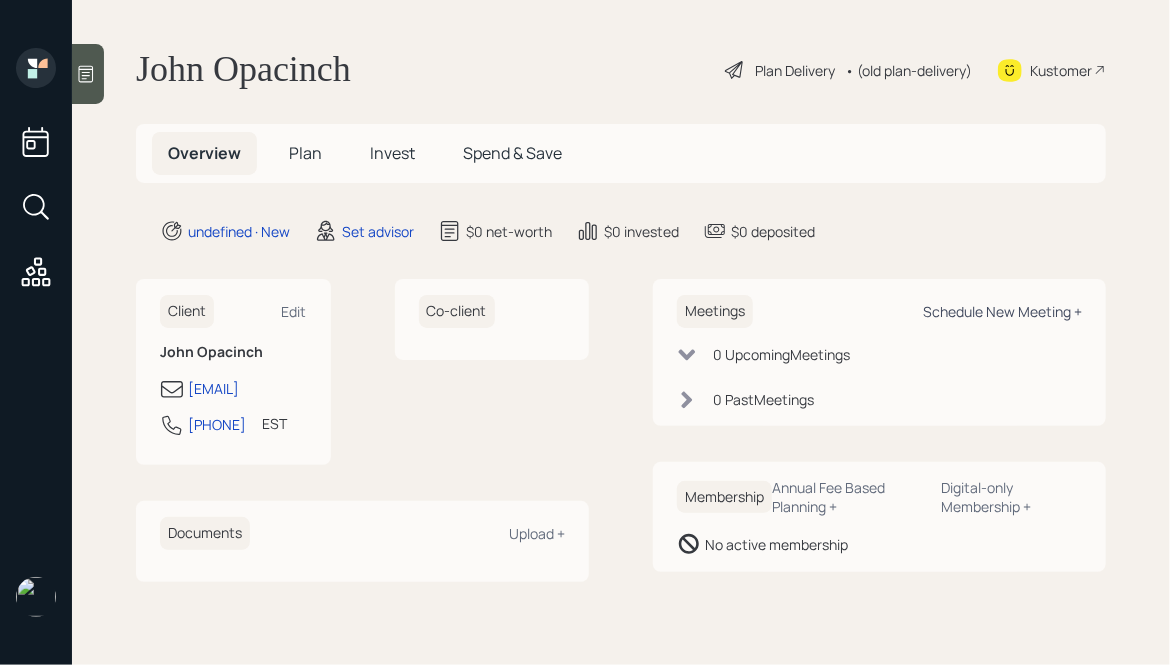 click on "Schedule New Meeting +" at bounding box center [294, 311] 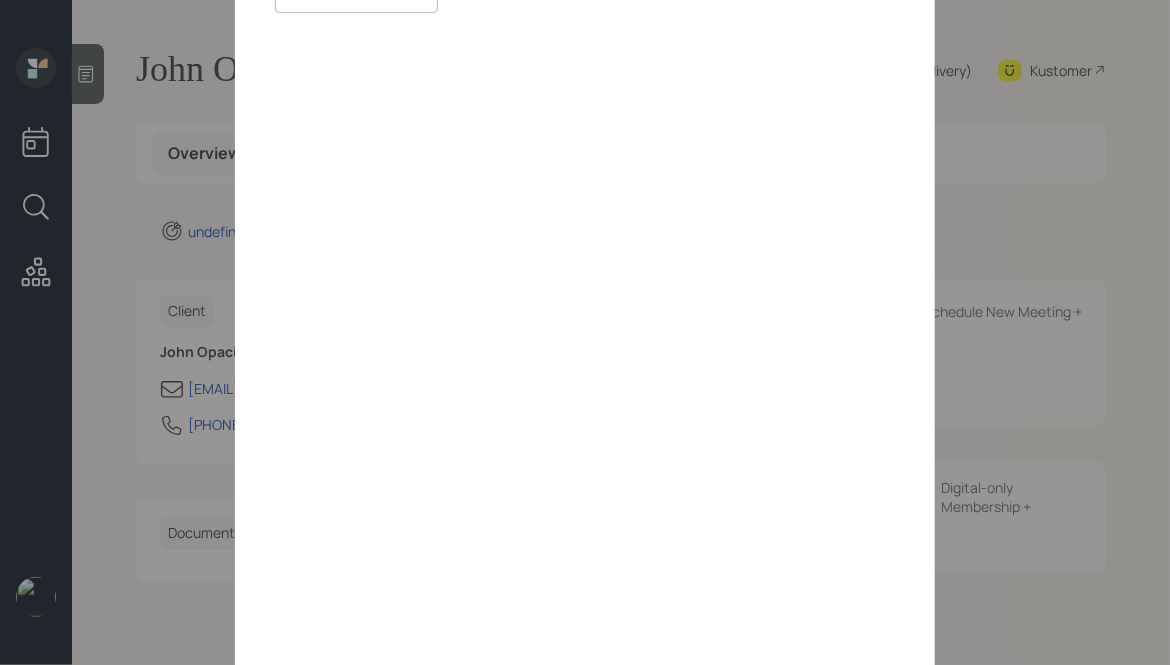 scroll, scrollTop: 0, scrollLeft: 0, axis: both 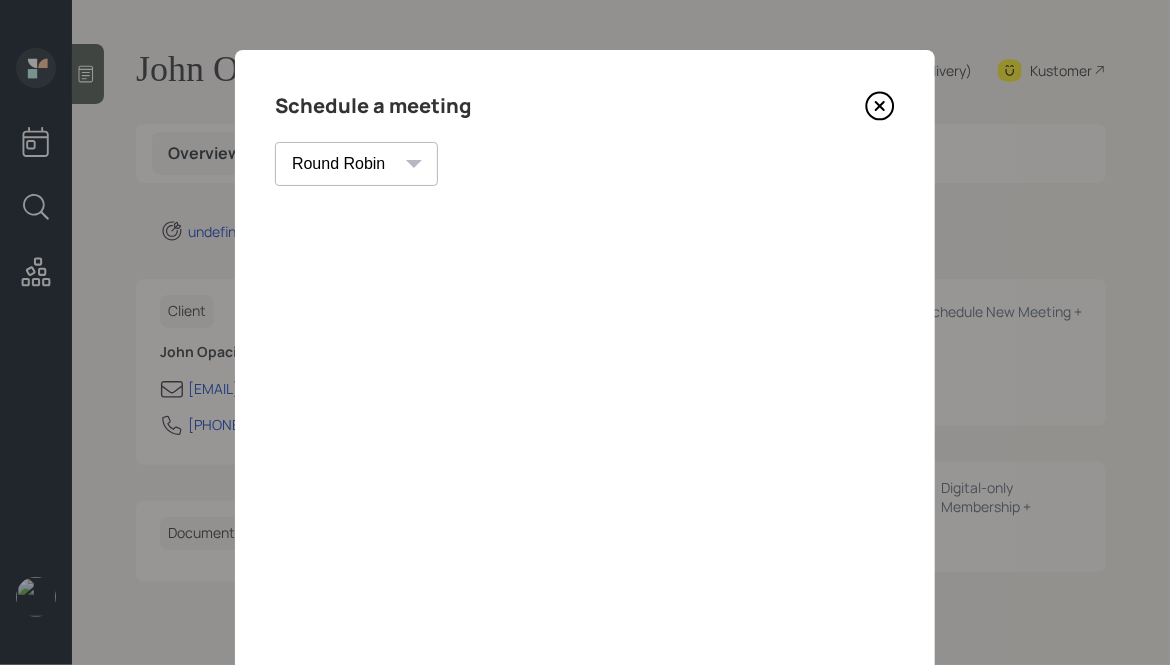 click at bounding box center [880, 106] 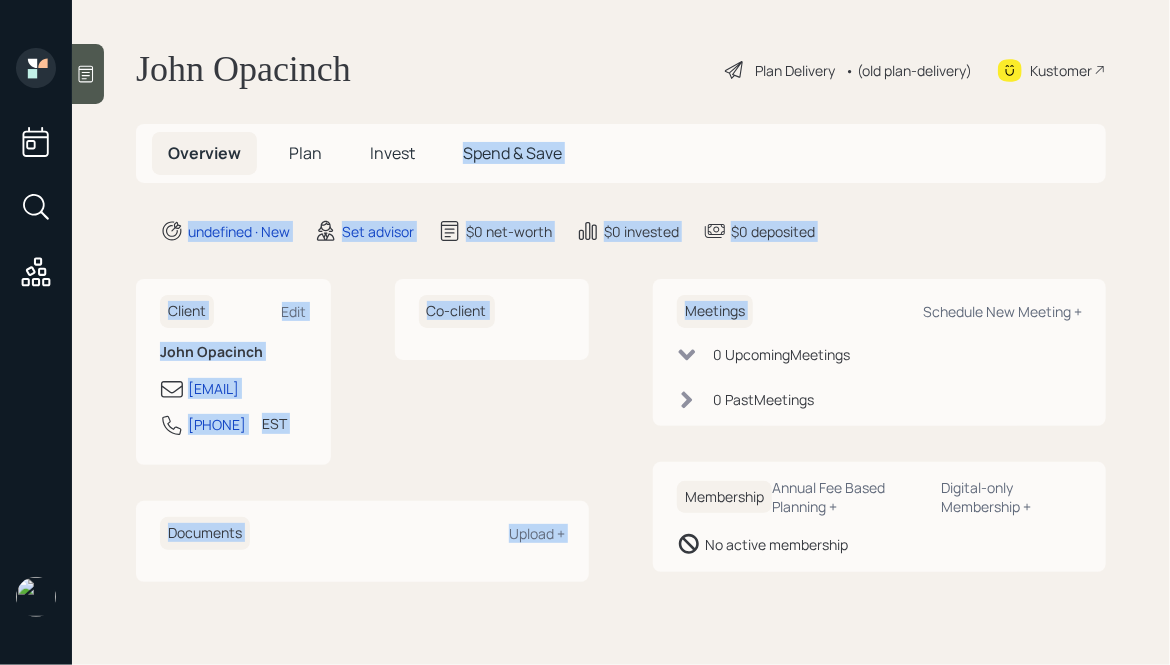 drag, startPoint x: 914, startPoint y: 275, endPoint x: 590, endPoint y: 96, distance: 370.15808 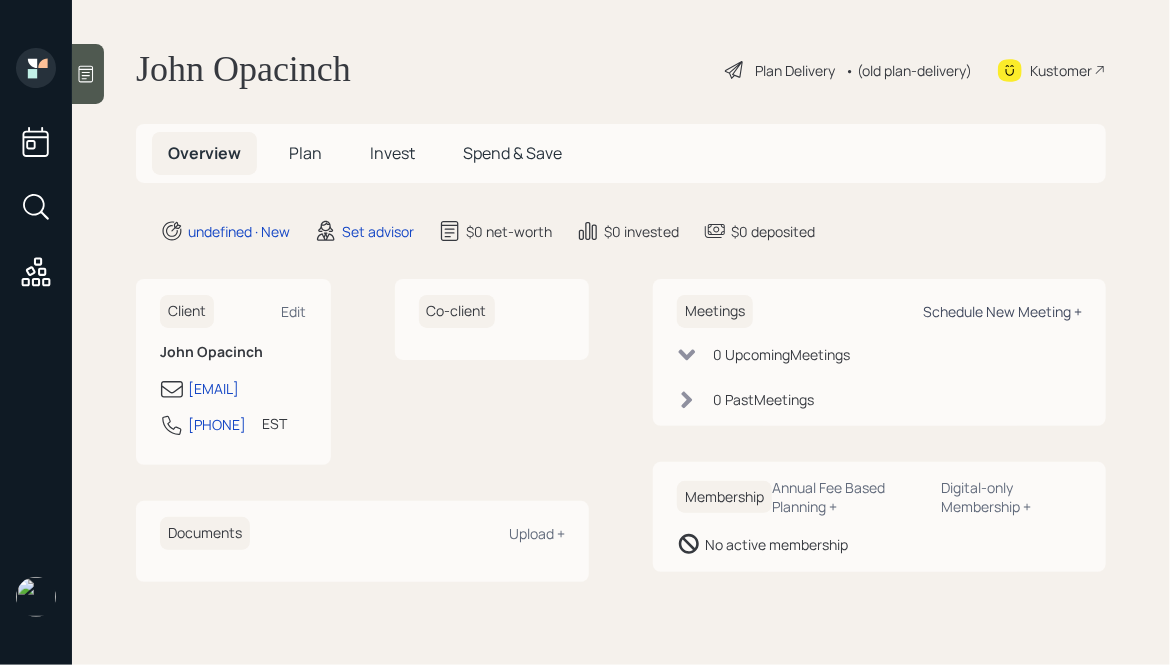 click on "Schedule New Meeting +" at bounding box center [294, 311] 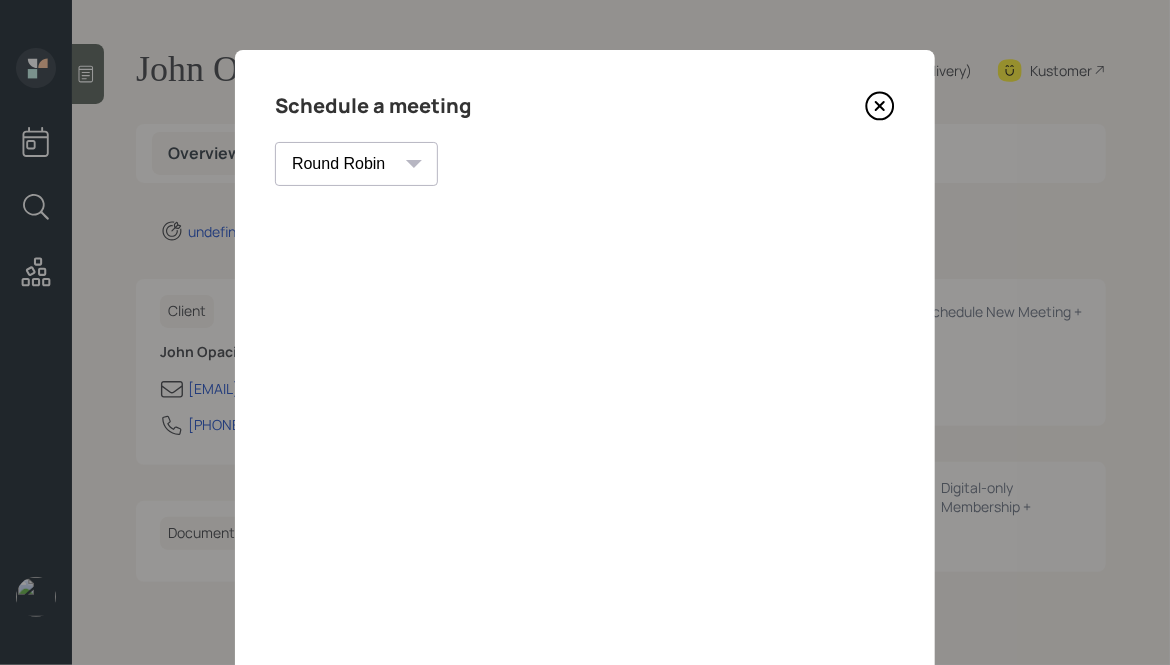 click at bounding box center [880, 106] 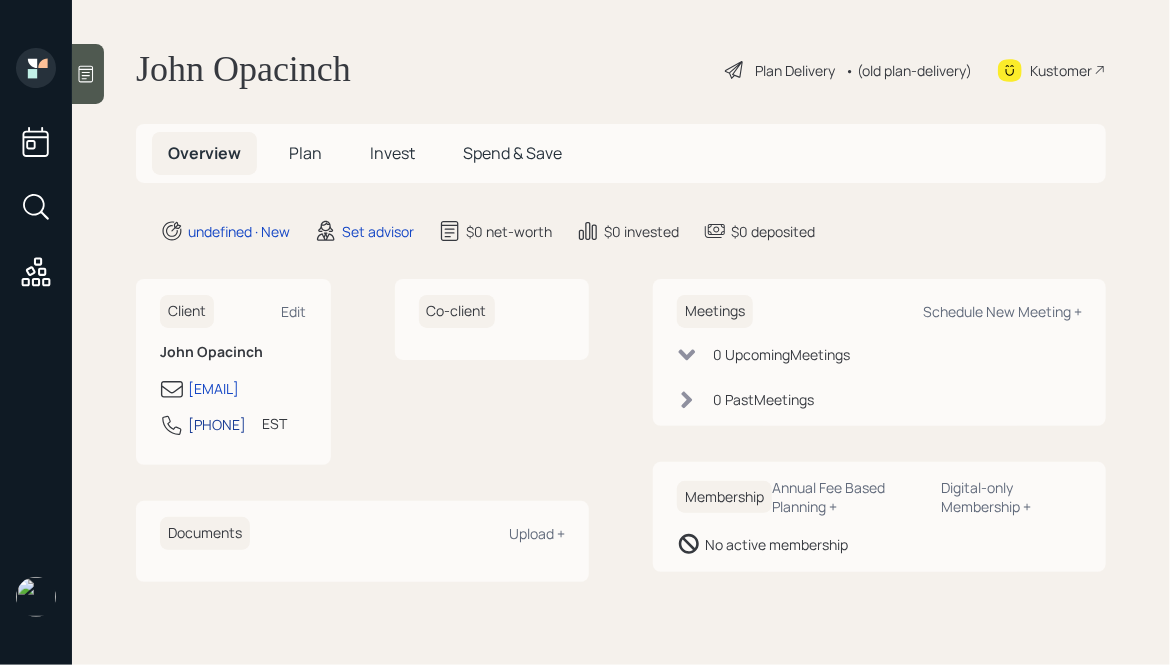 drag, startPoint x: 182, startPoint y: 414, endPoint x: 245, endPoint y: 452, distance: 73.57309 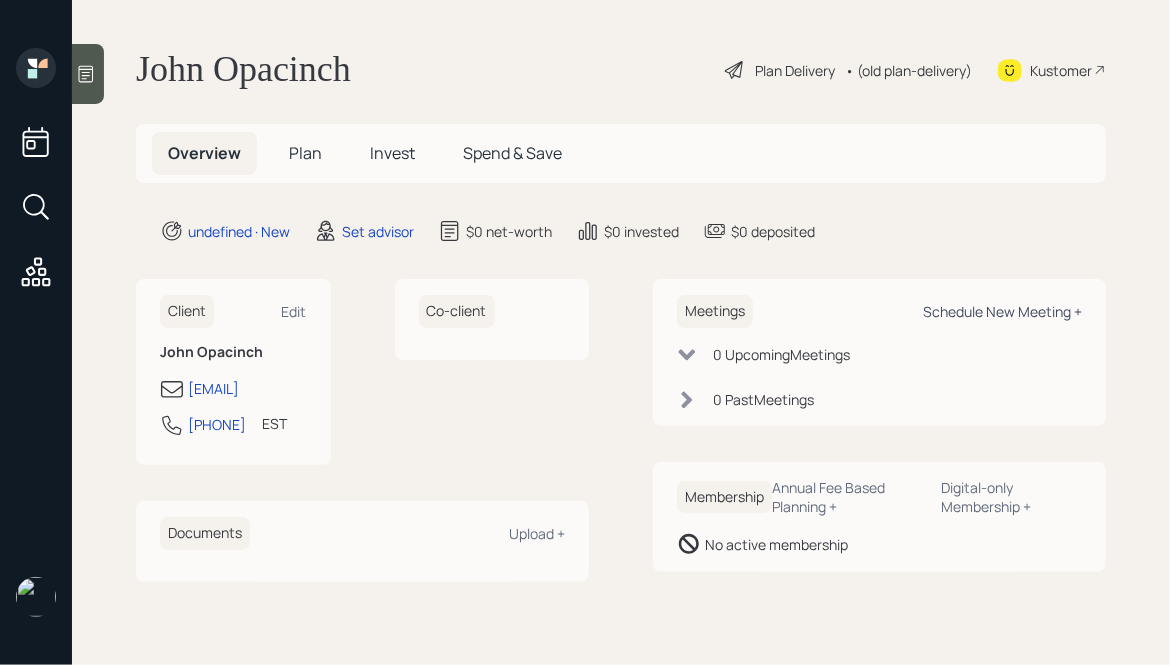 click on "Schedule New Meeting +" at bounding box center (294, 311) 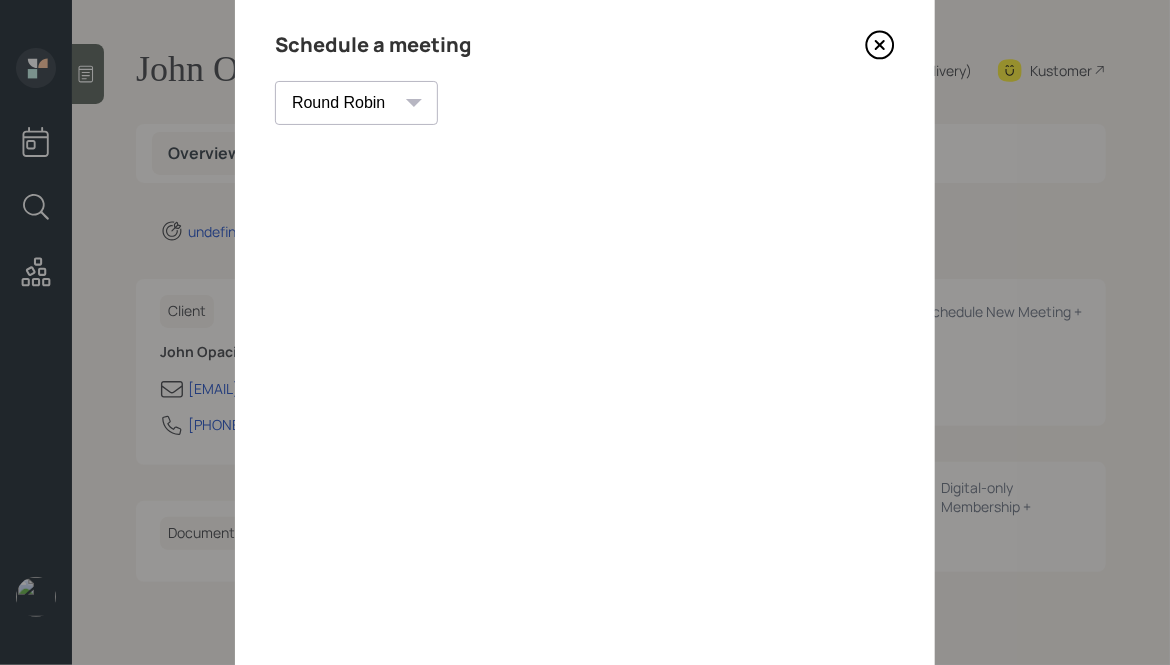 scroll, scrollTop: 69, scrollLeft: 0, axis: vertical 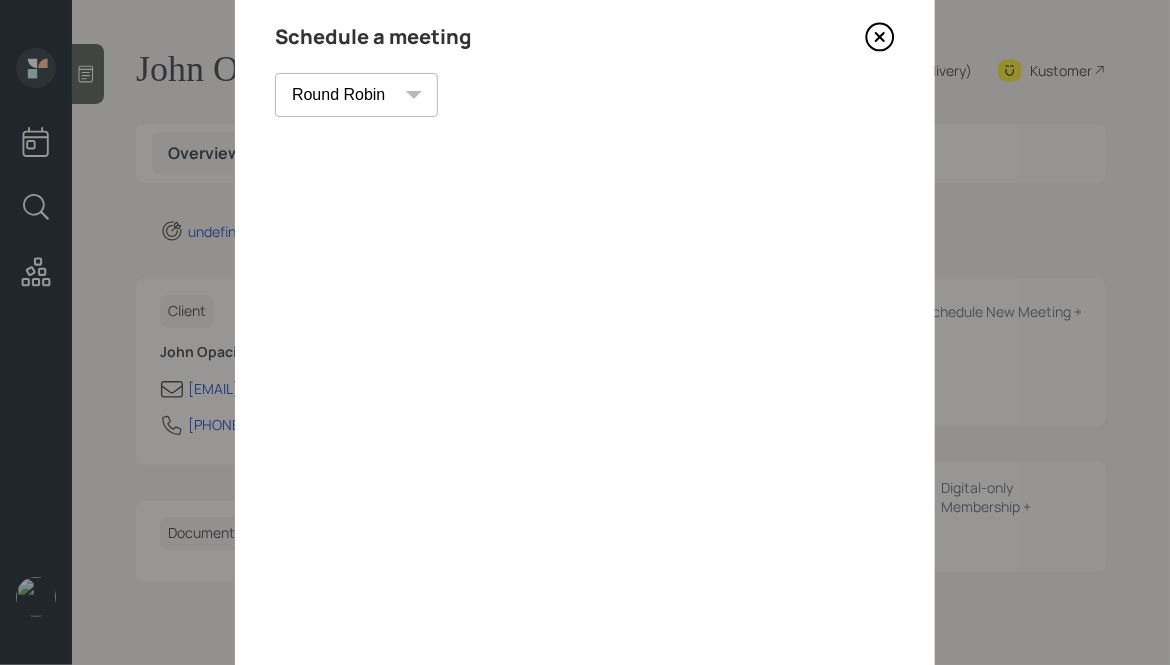 click at bounding box center [880, 37] 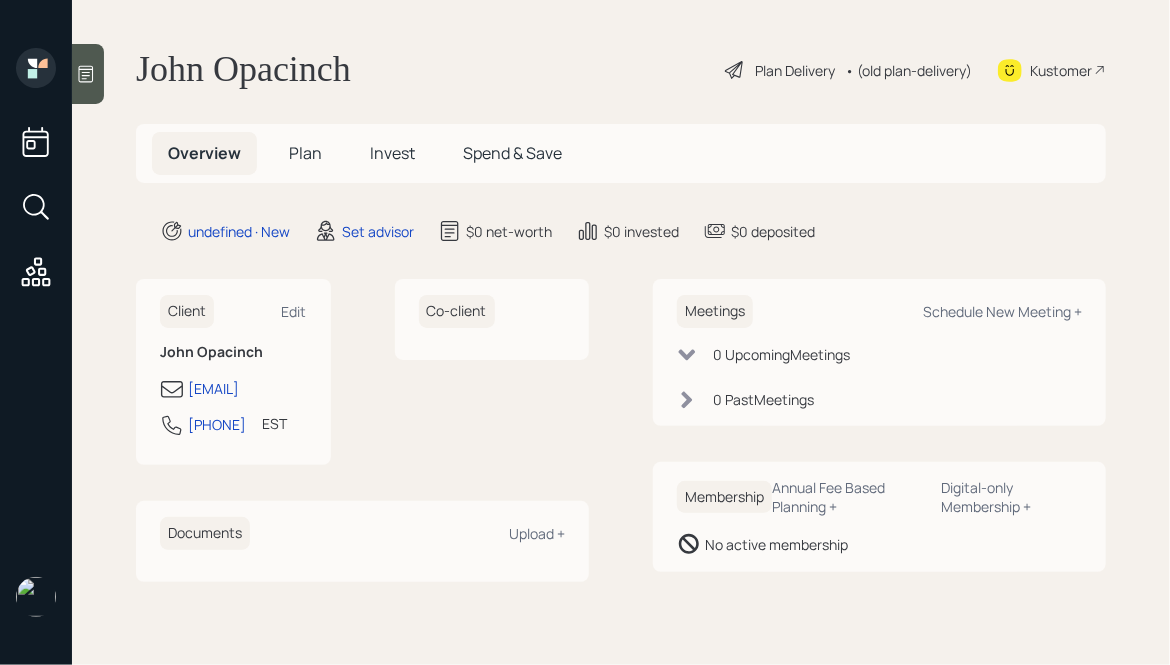 click at bounding box center (86, 74) 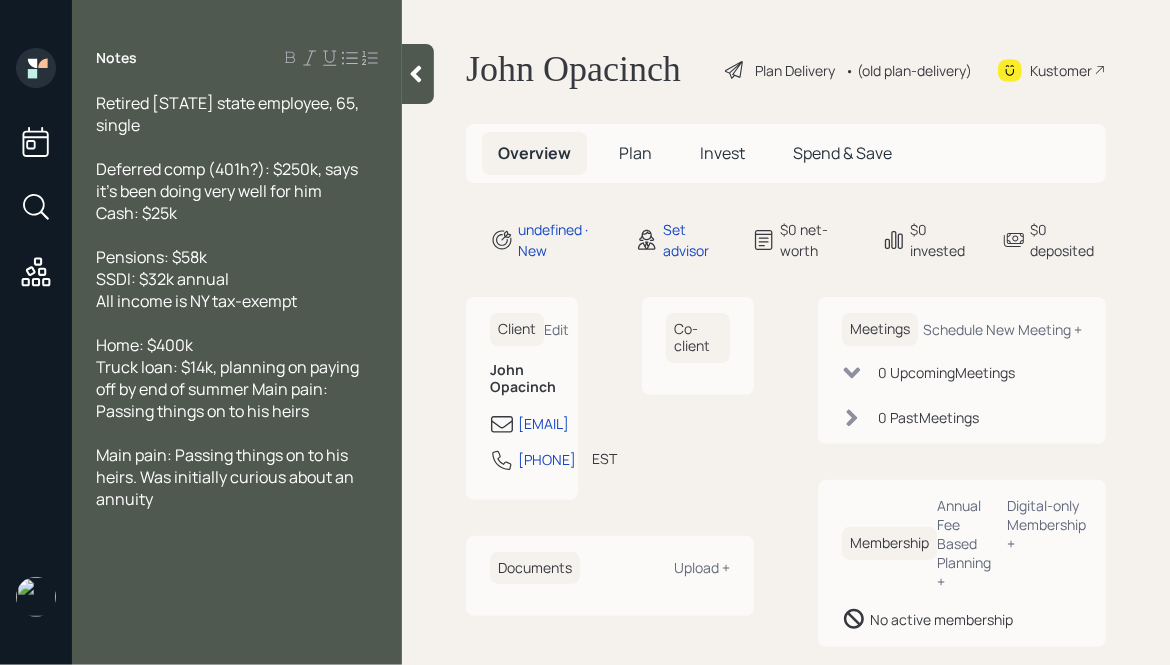 click on "Main pain: Passing things on to his heirs. Was initially curious about an annuity" at bounding box center [229, 114] 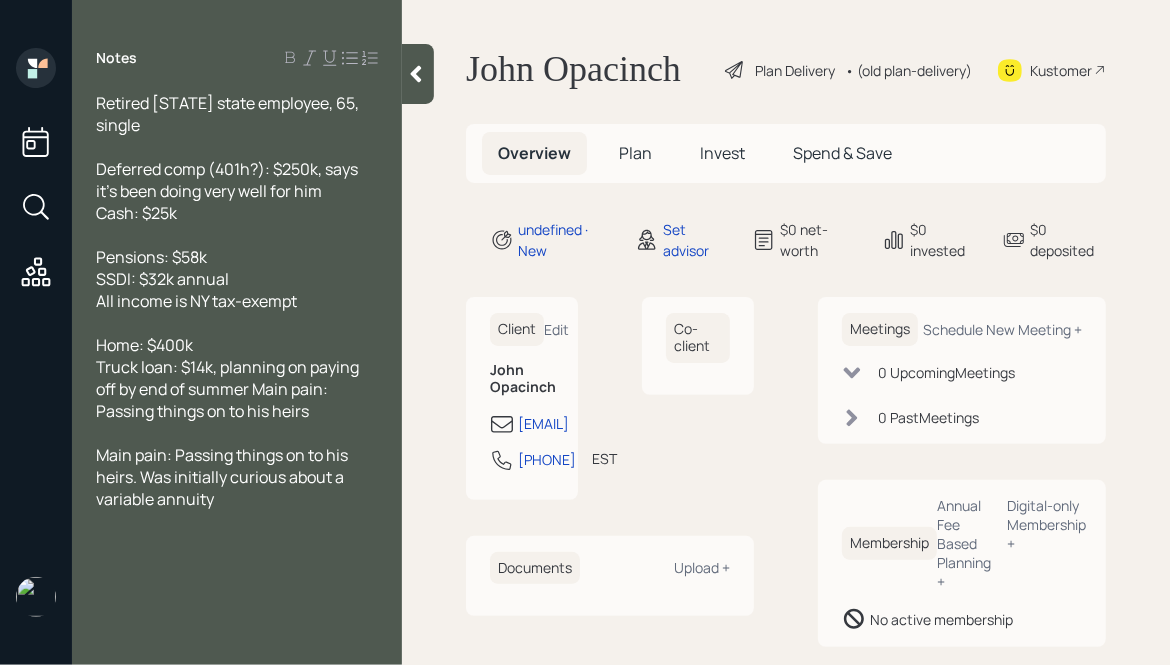 click on "Main pain: Passing things on to his heirs. Was initially curious about a variable annuity" at bounding box center (237, 114) 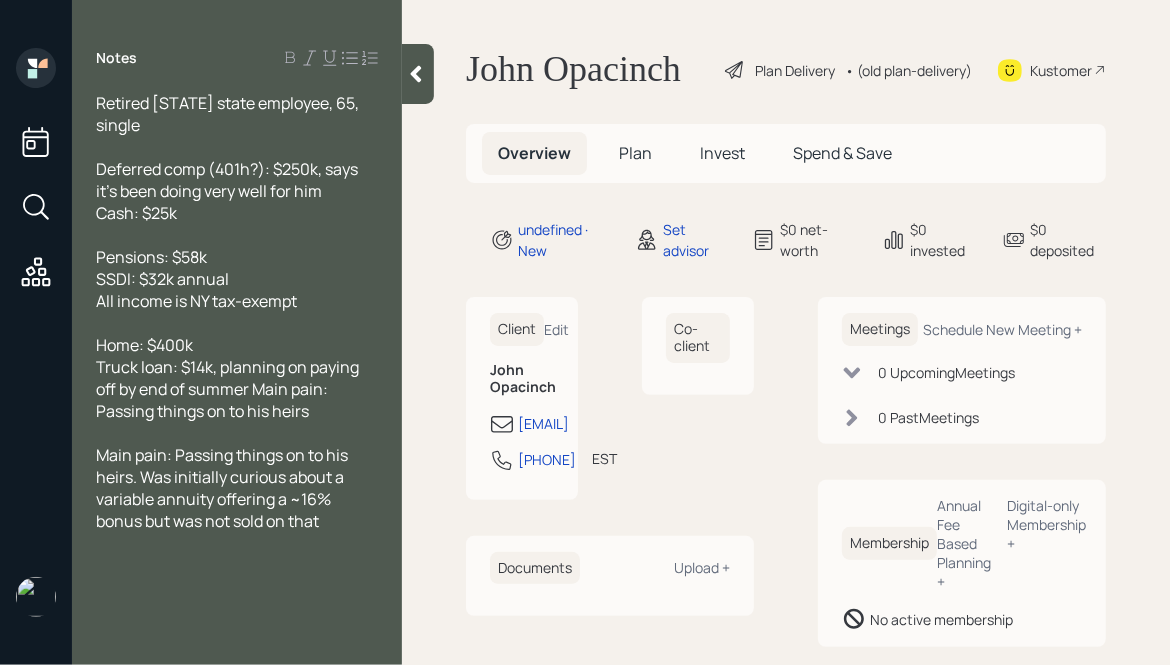 click at bounding box center (418, 74) 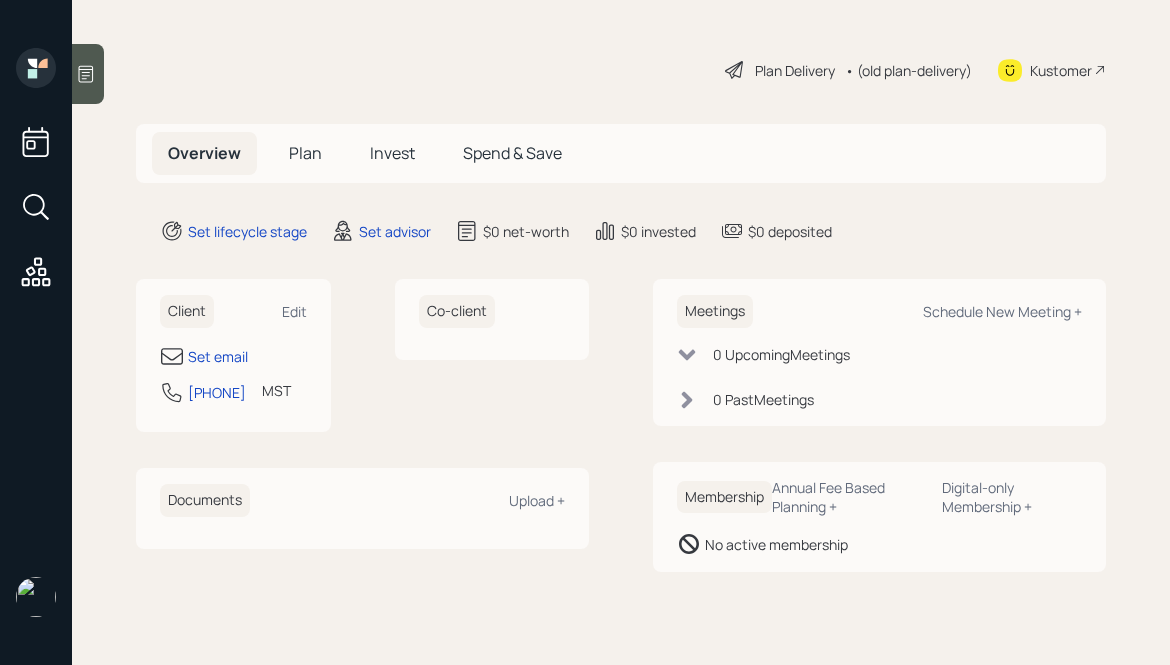 scroll, scrollTop: 0, scrollLeft: 0, axis: both 